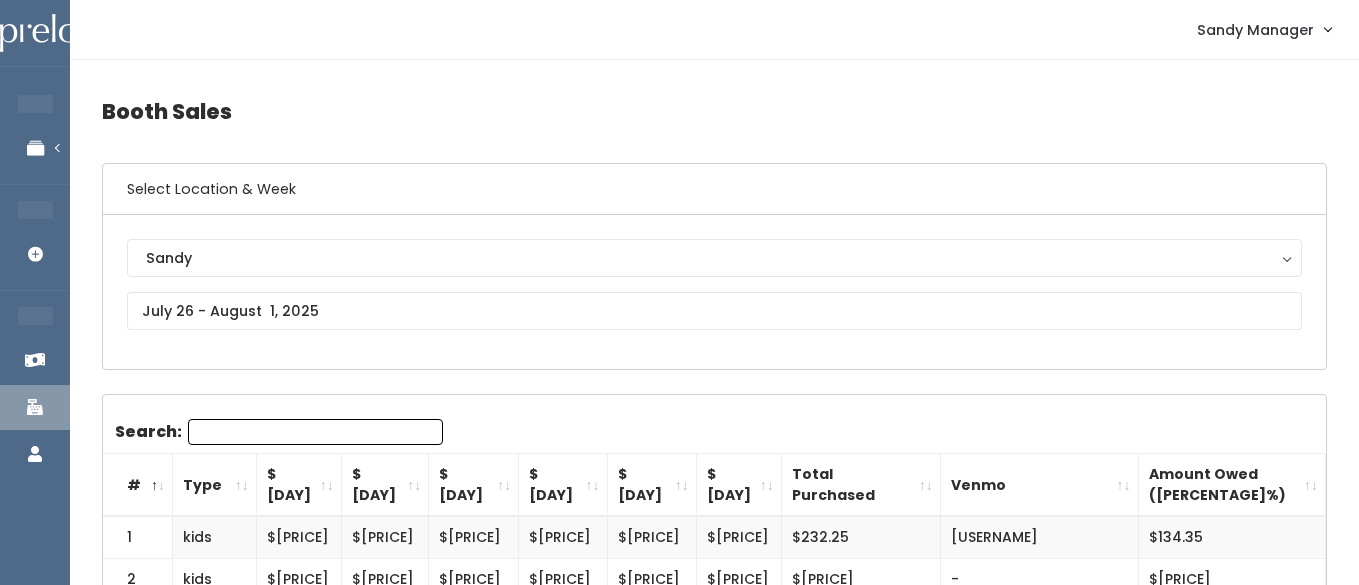 scroll, scrollTop: 0, scrollLeft: 0, axis: both 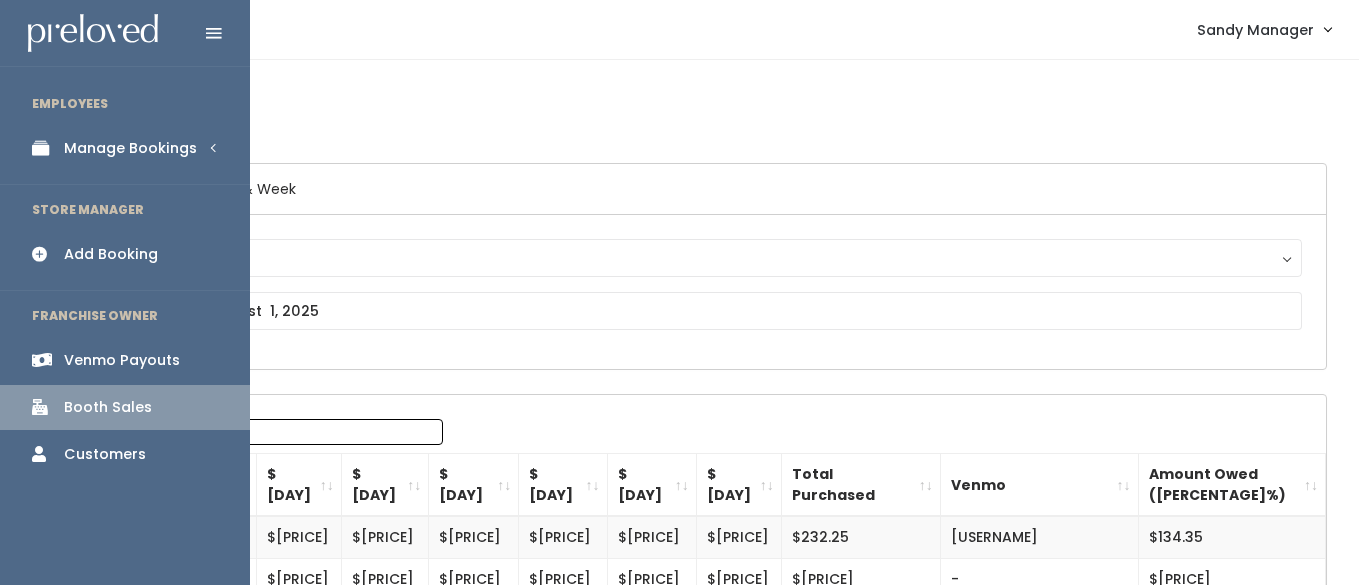 click on "Manage Bookings" at bounding box center [130, 148] 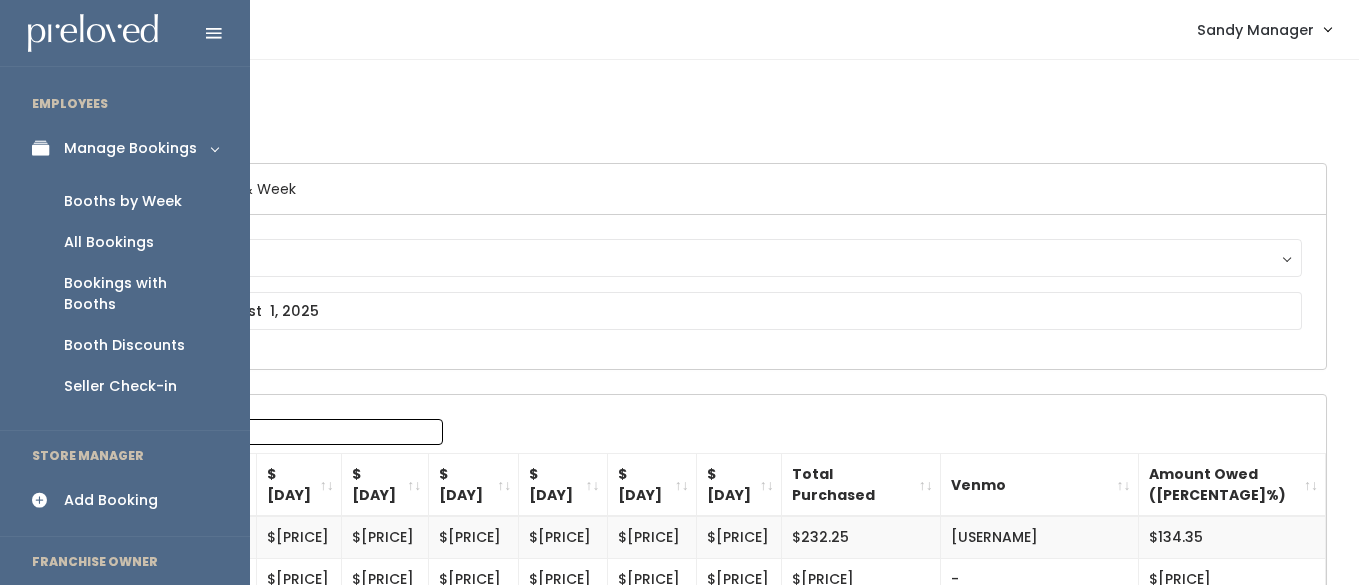 click on "Booths by Week" at bounding box center (123, 201) 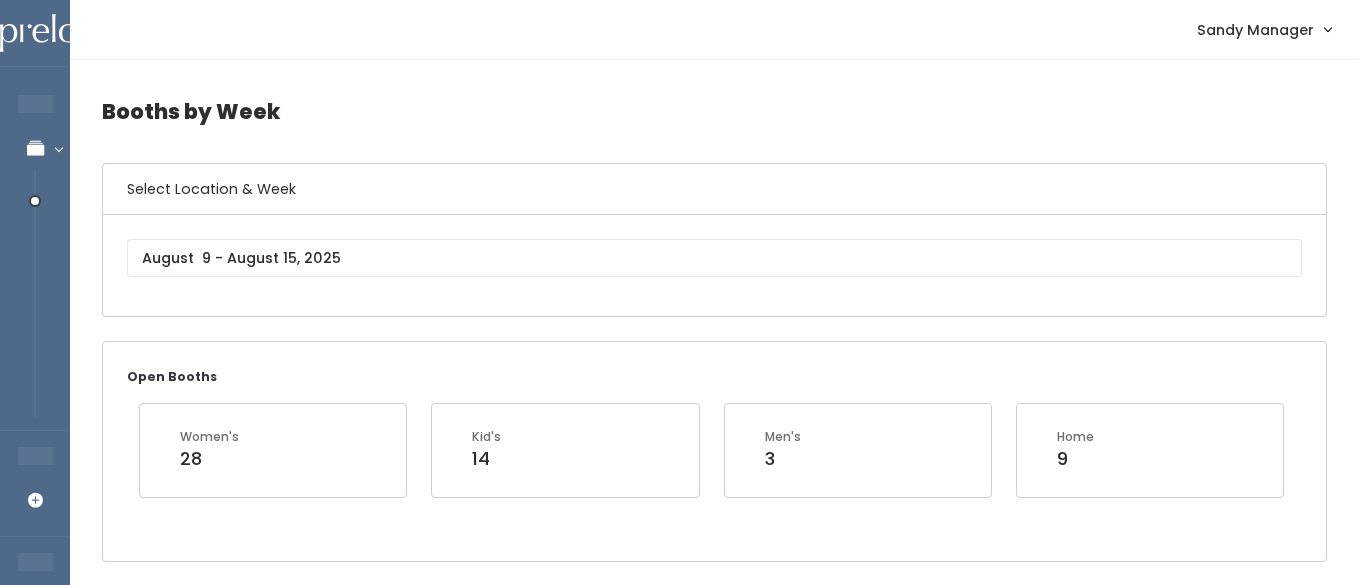 scroll, scrollTop: 0, scrollLeft: 0, axis: both 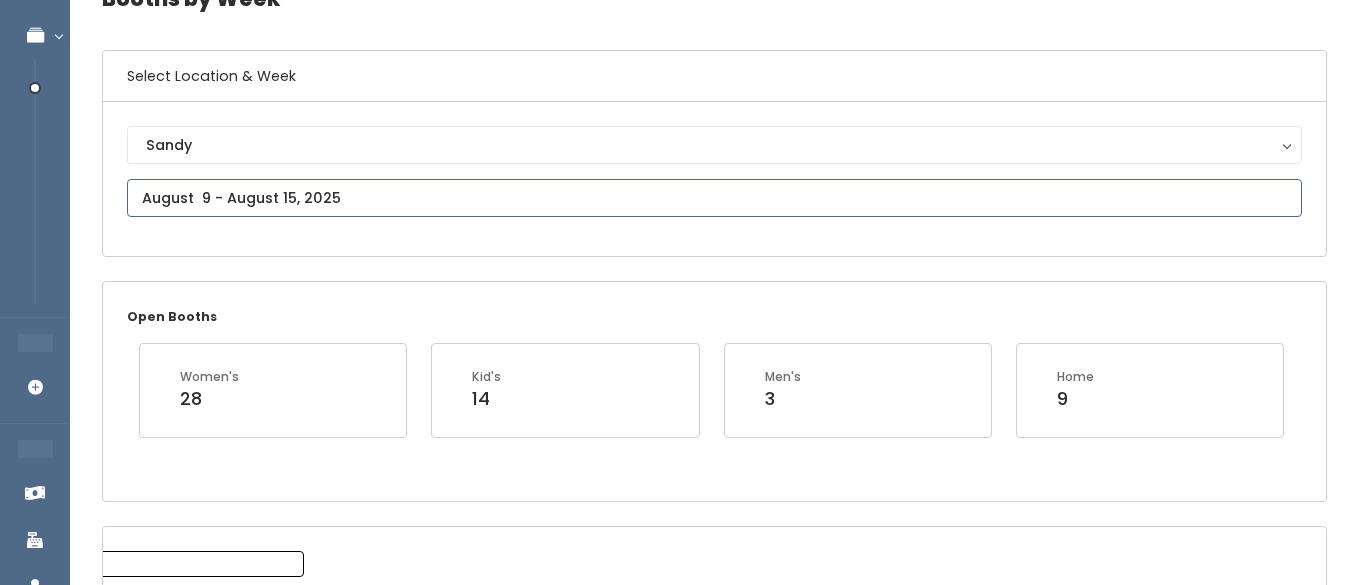 click at bounding box center (714, 198) 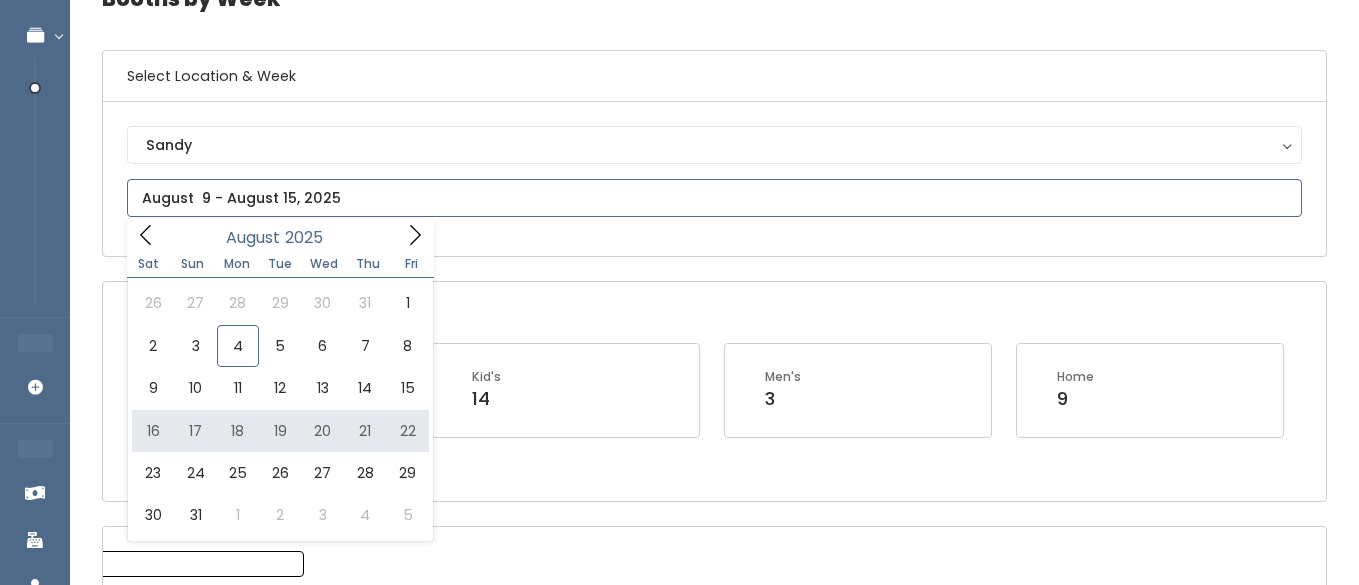 type on "August 16 to August 22" 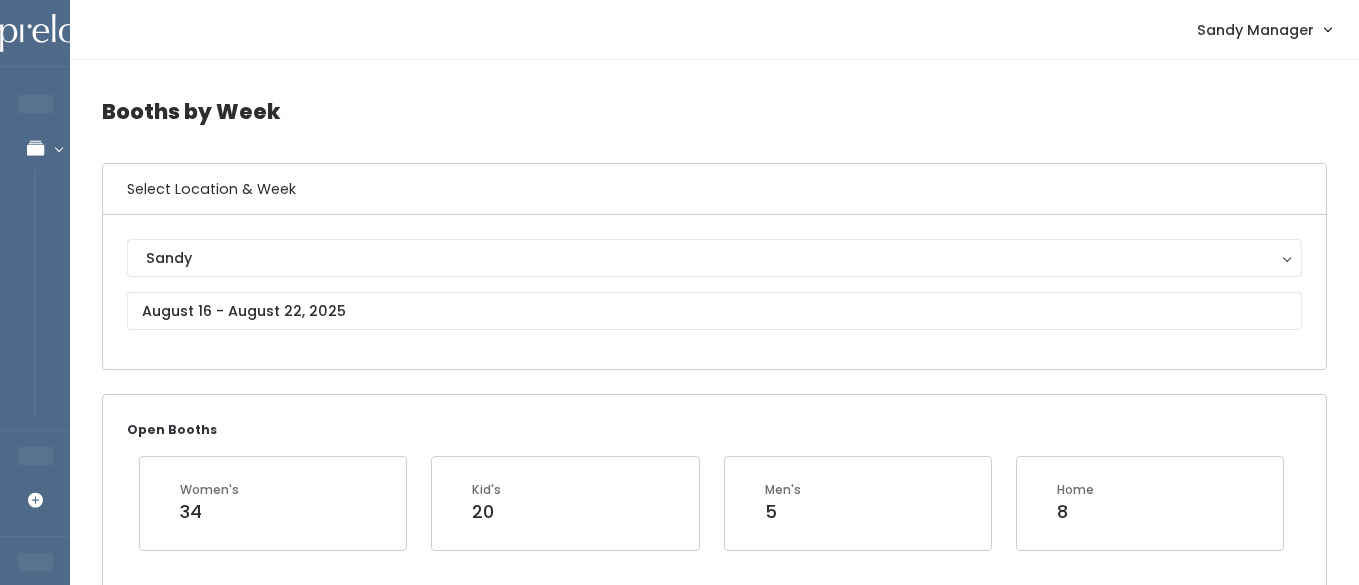 scroll, scrollTop: 0, scrollLeft: 0, axis: both 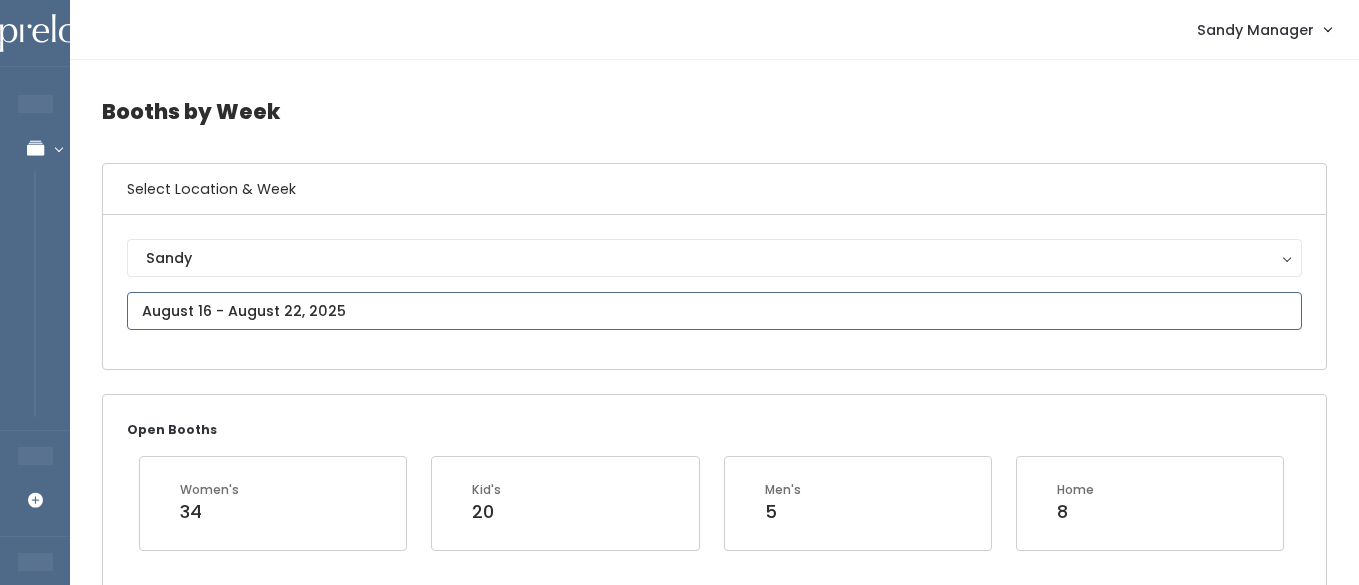click at bounding box center (714, 311) 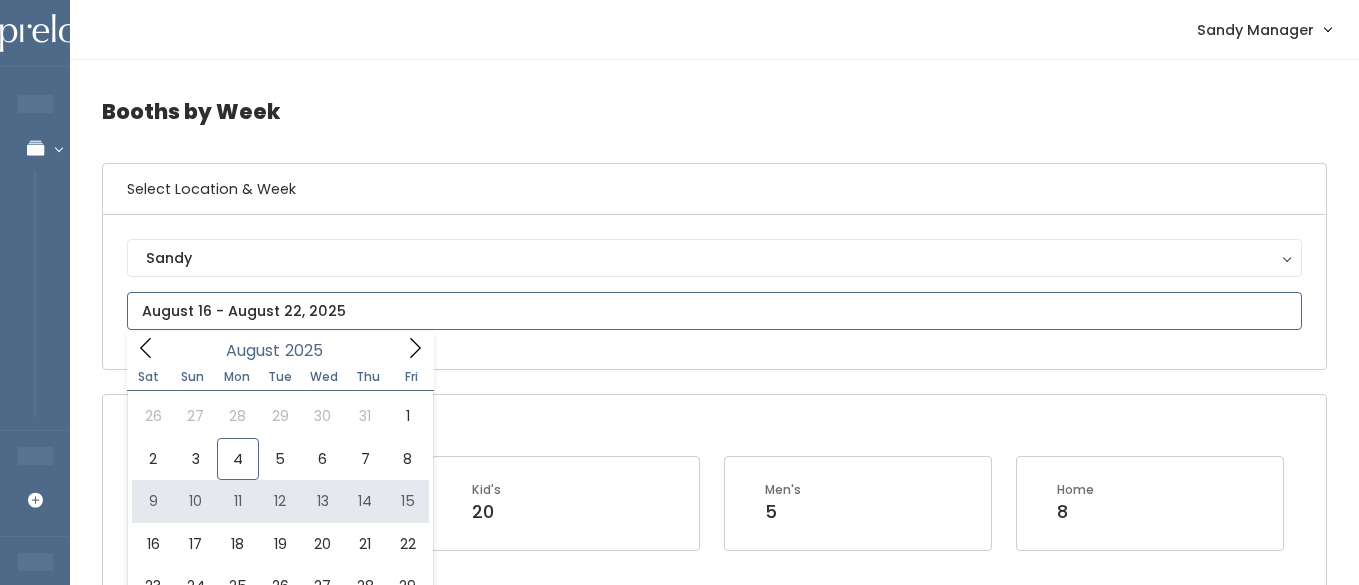 type on "August 9 to August 15" 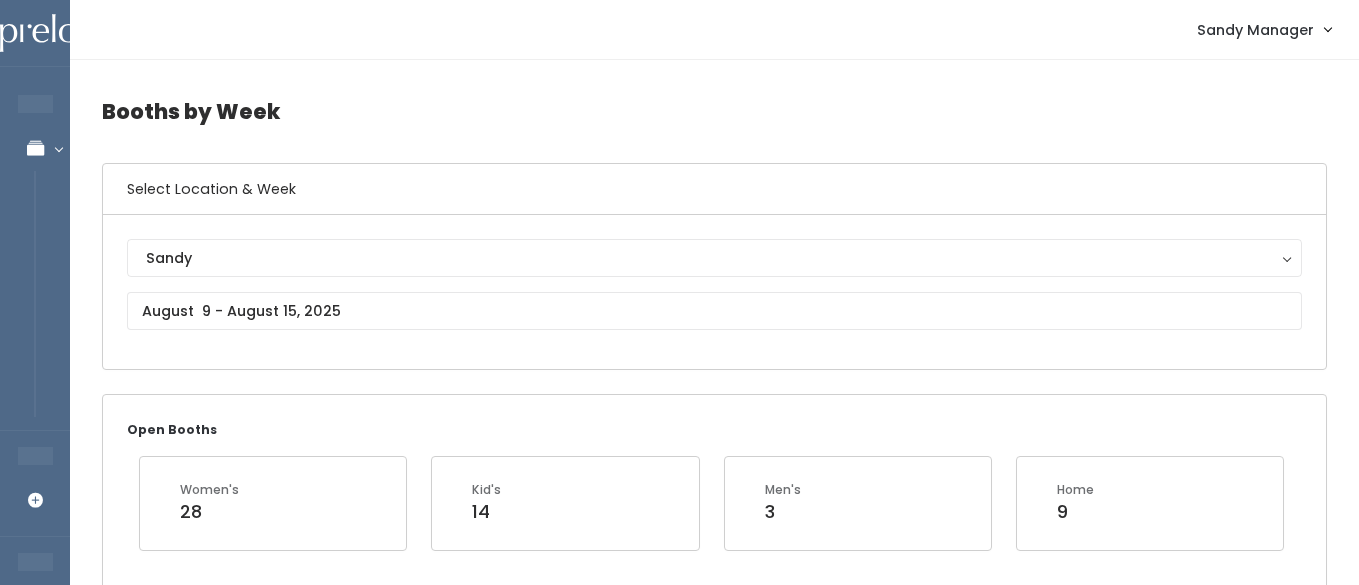 scroll, scrollTop: 0, scrollLeft: 0, axis: both 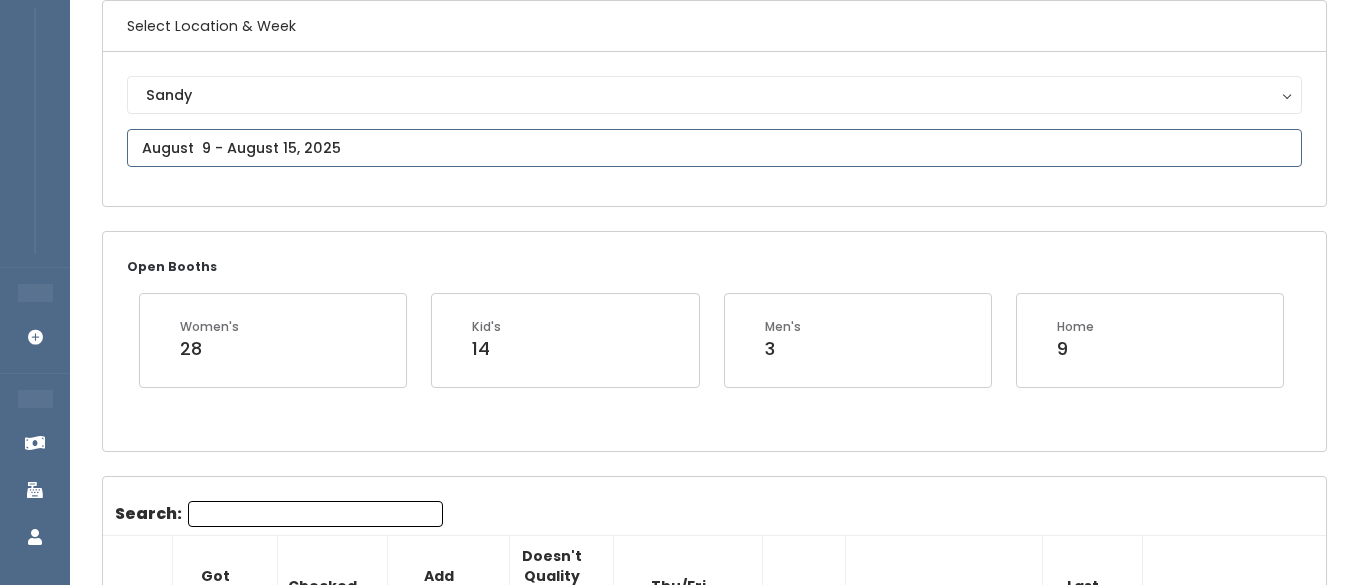click at bounding box center [714, 148] 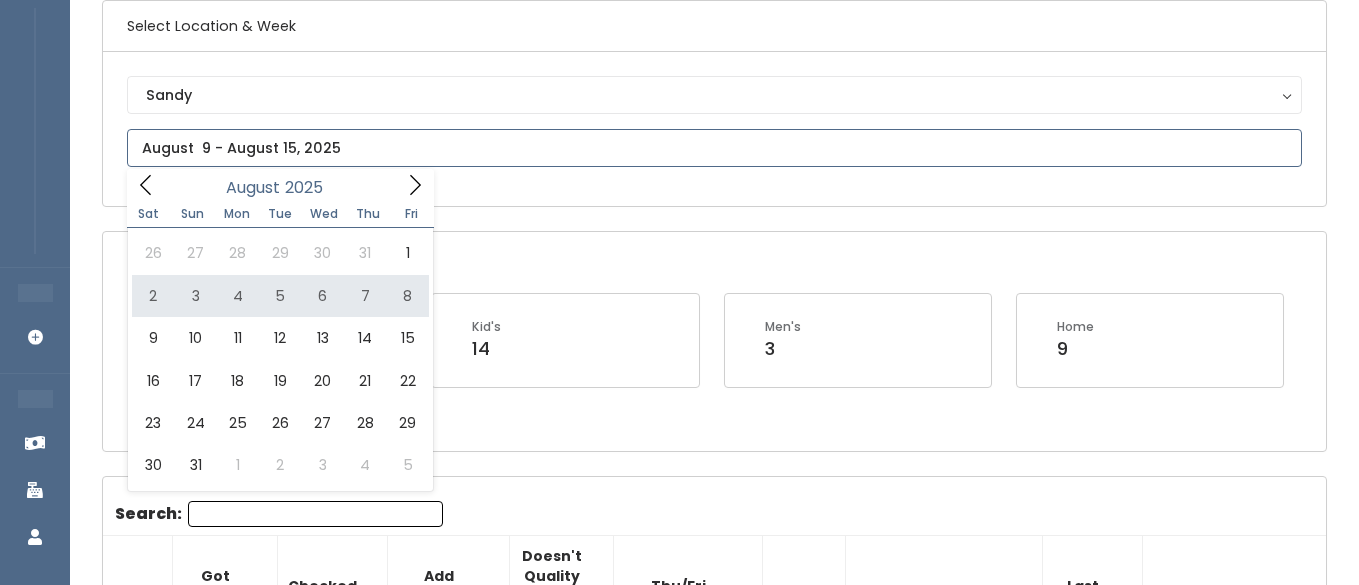 type on "August 2 to August 8" 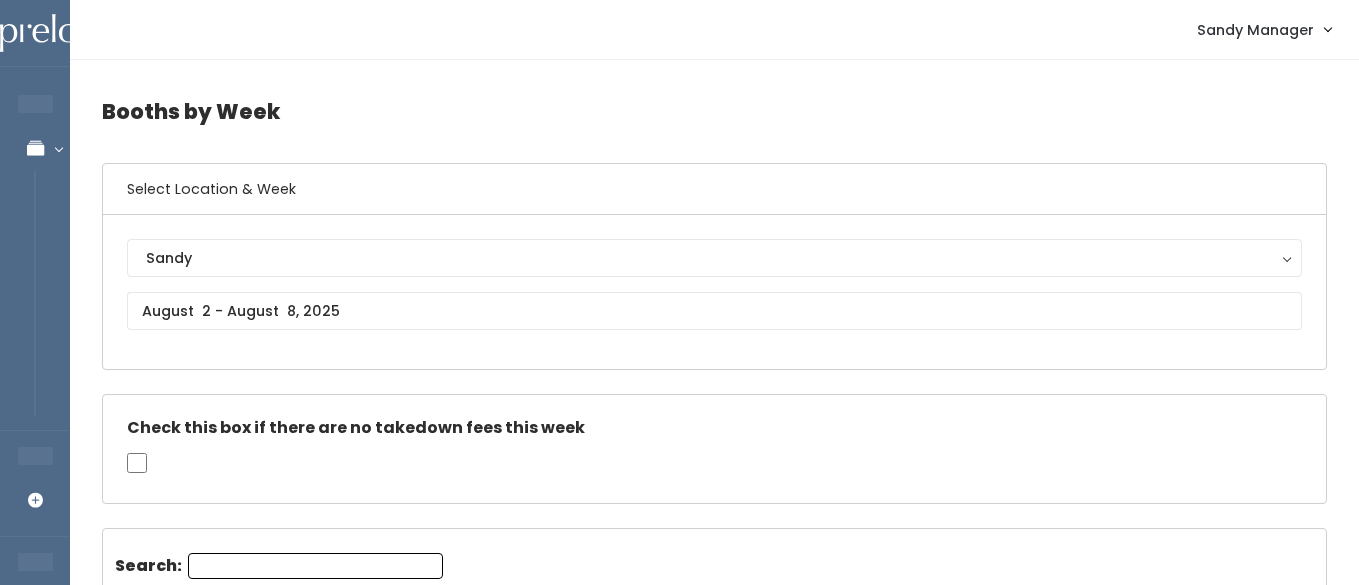 scroll, scrollTop: 214, scrollLeft: 0, axis: vertical 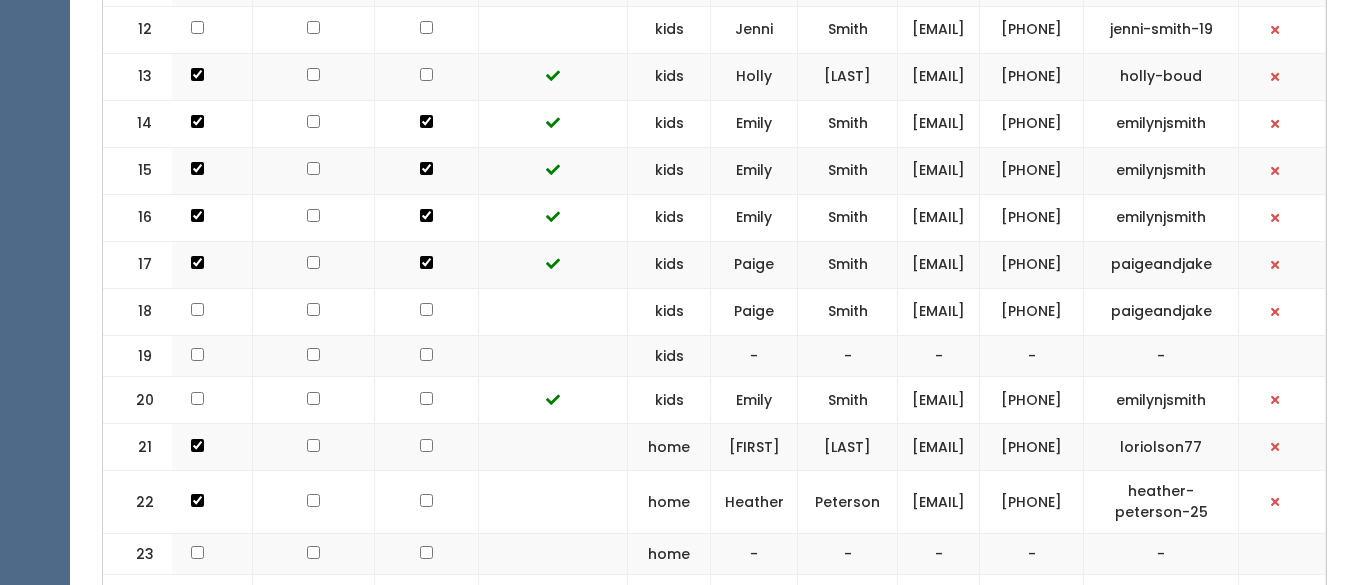 drag, startPoint x: 1039, startPoint y: 179, endPoint x: 826, endPoint y: 173, distance: 213.08449 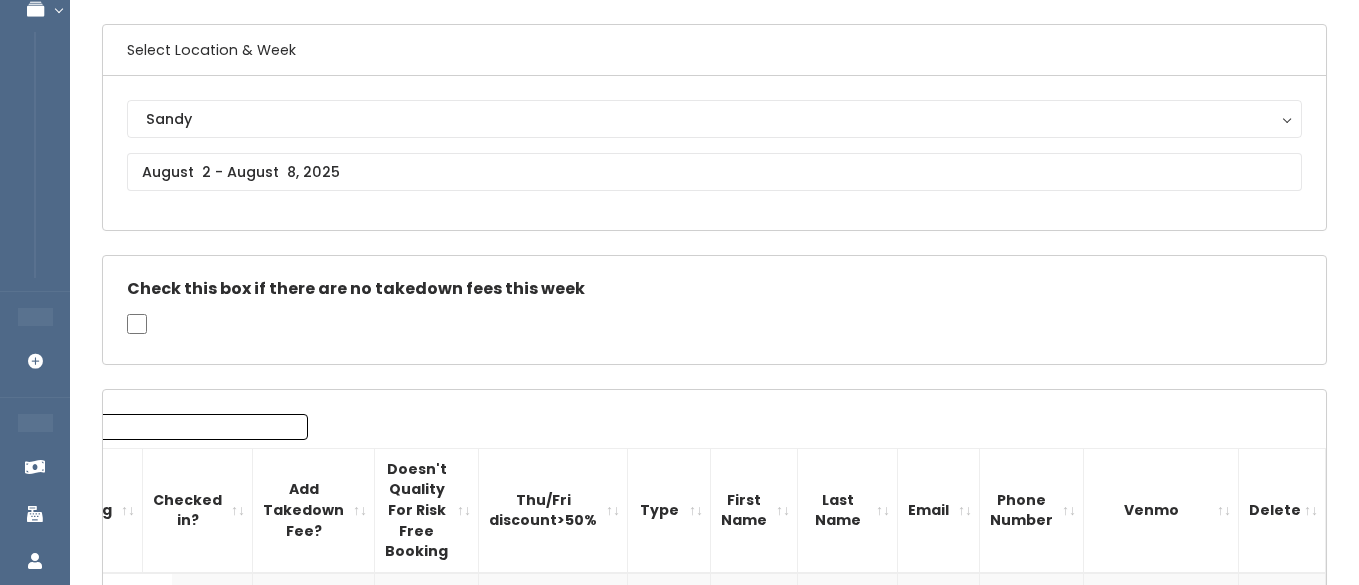 scroll, scrollTop: 0, scrollLeft: 0, axis: both 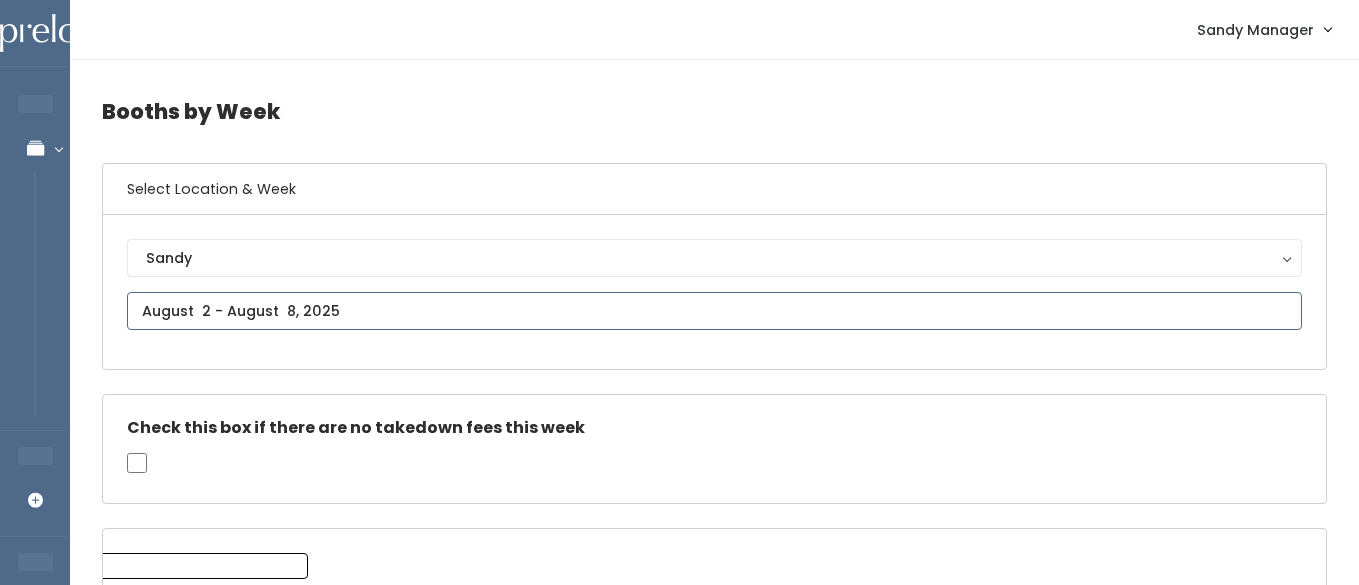 click at bounding box center (714, 311) 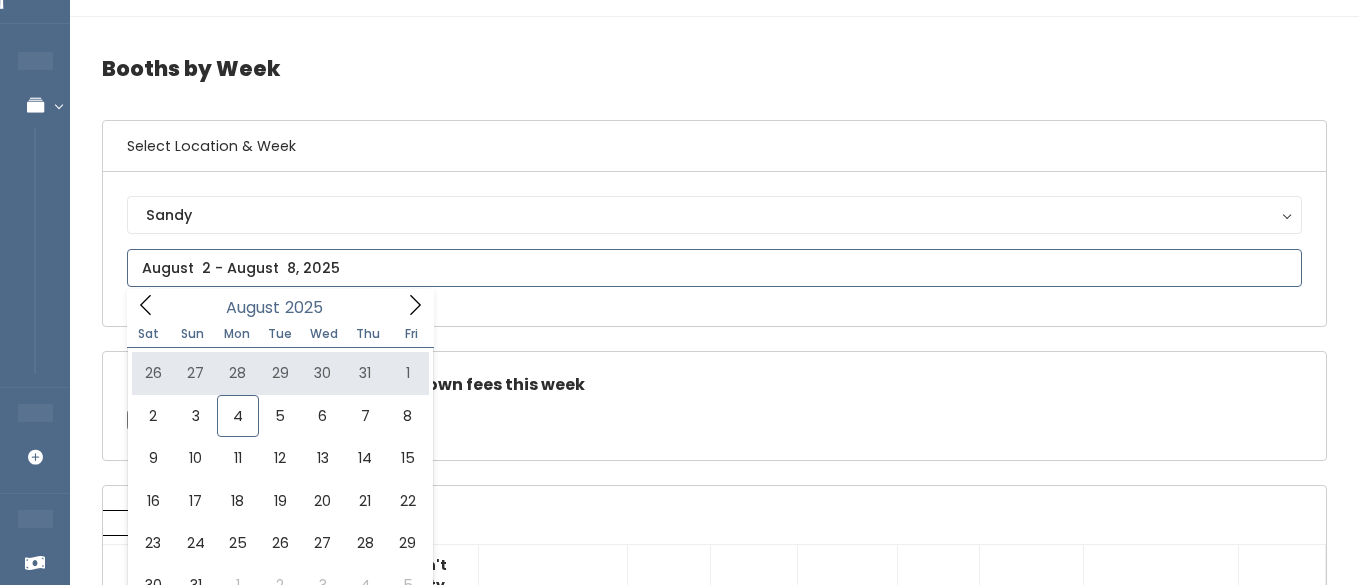 scroll, scrollTop: 44, scrollLeft: 0, axis: vertical 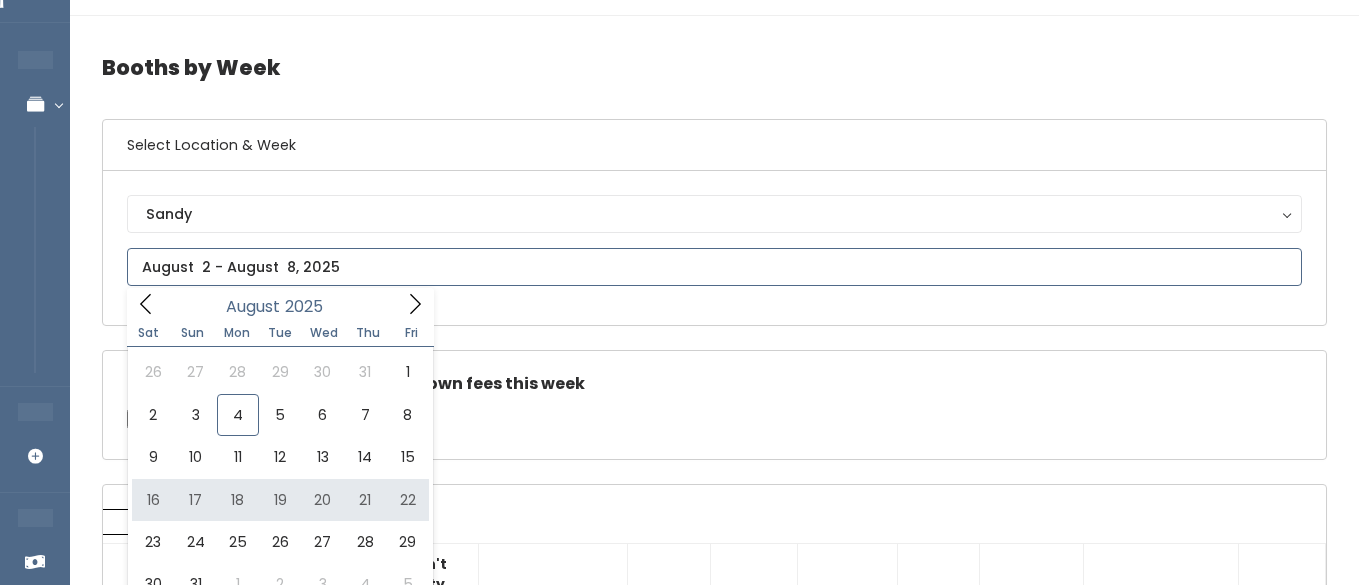 type on "[MONTH] [DAY] to [MONTH] [DAY]" 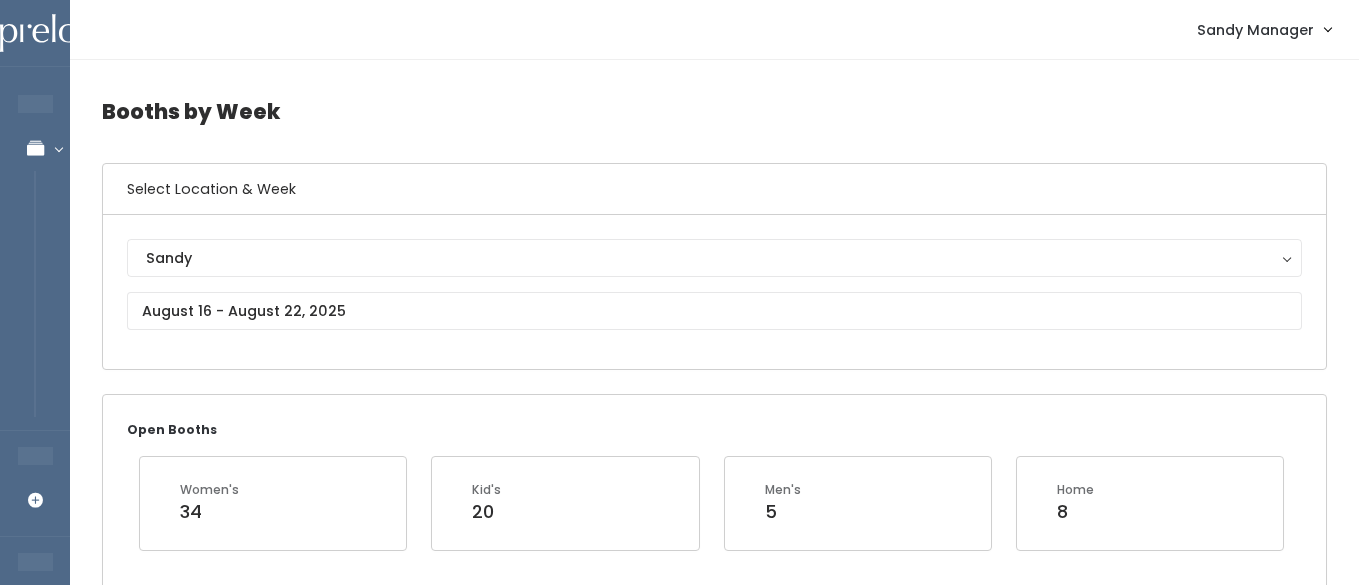 scroll, scrollTop: 173, scrollLeft: 0, axis: vertical 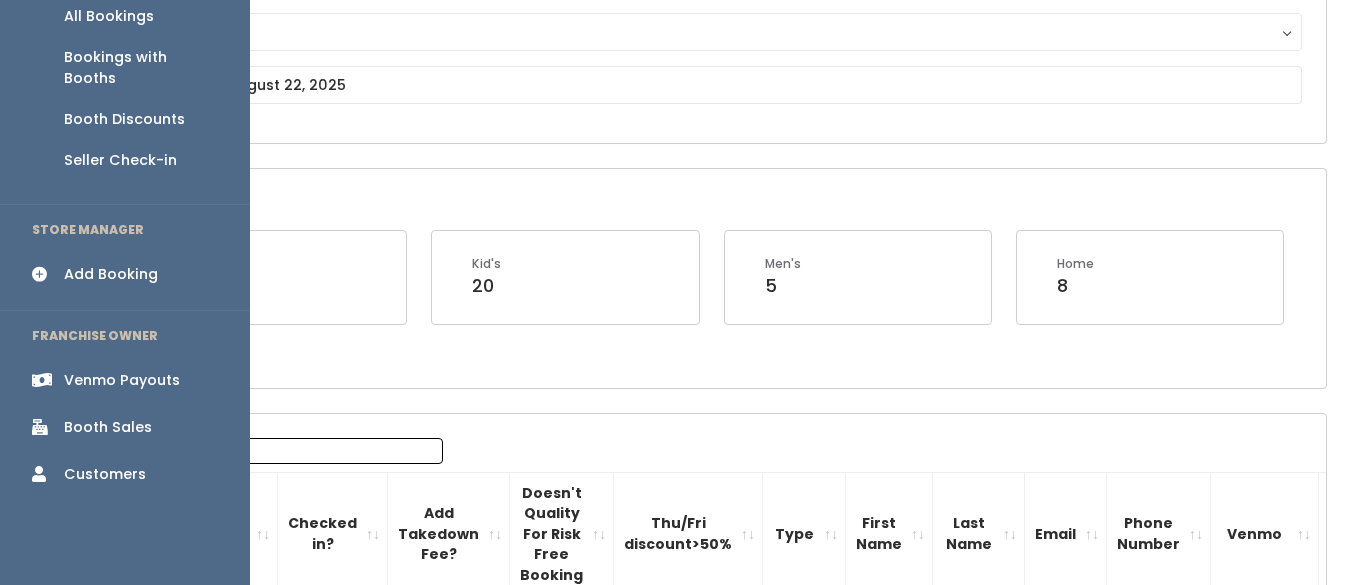 click at bounding box center (46, 274) 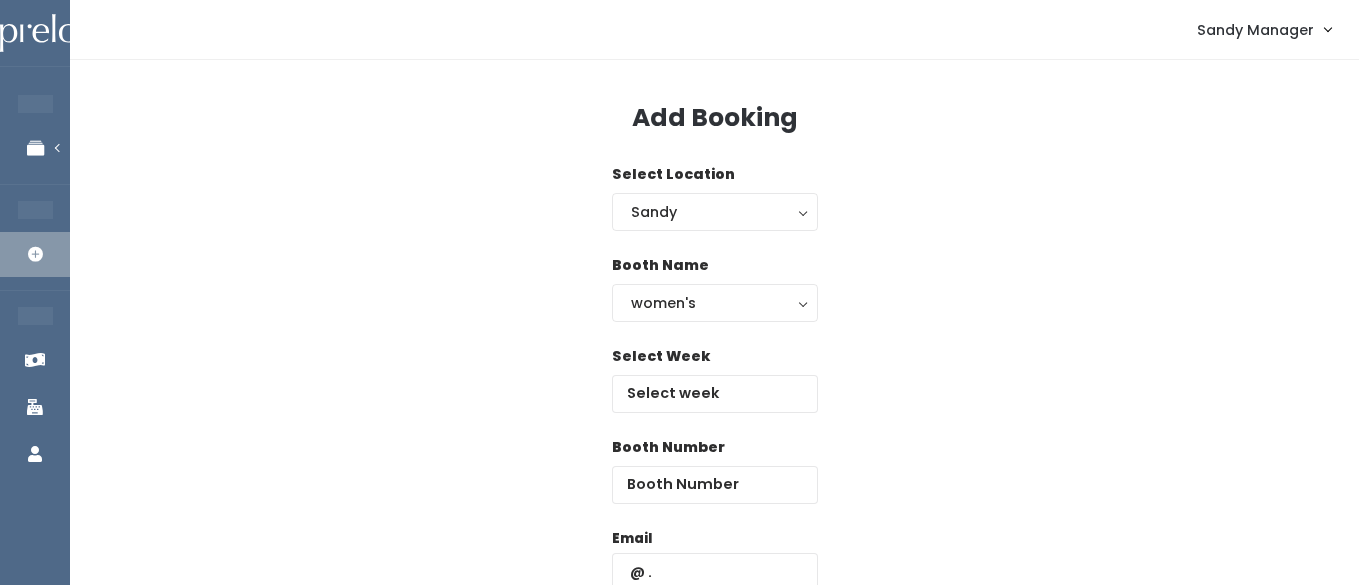 scroll, scrollTop: 0, scrollLeft: 0, axis: both 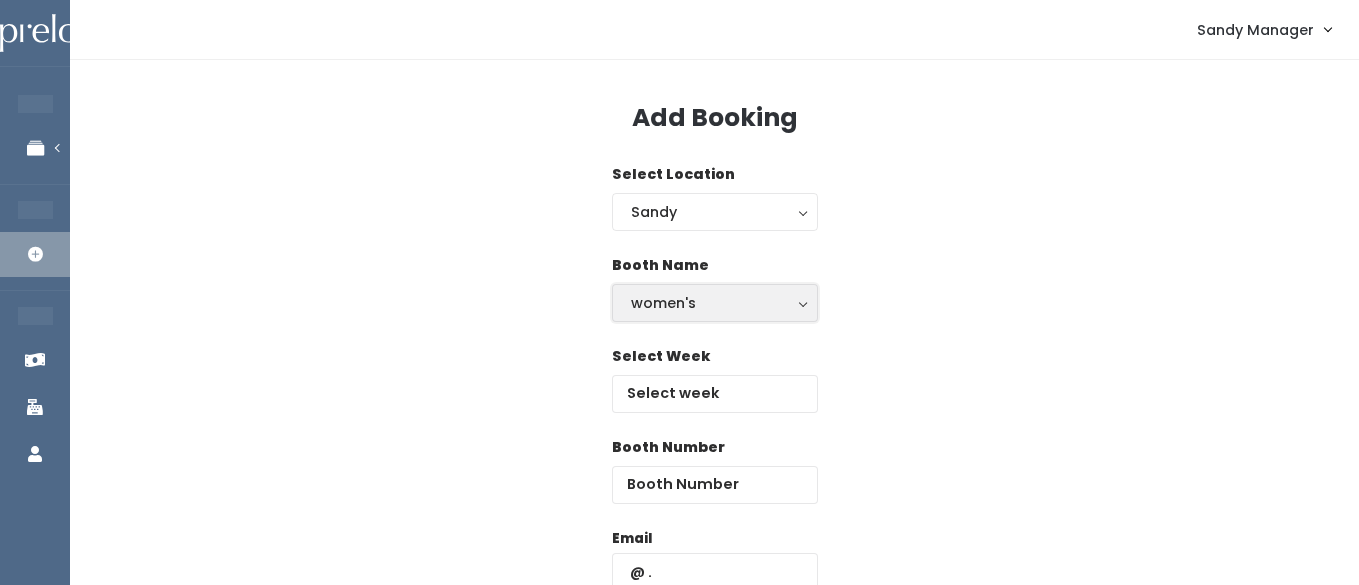 click on "women's" at bounding box center (715, 303) 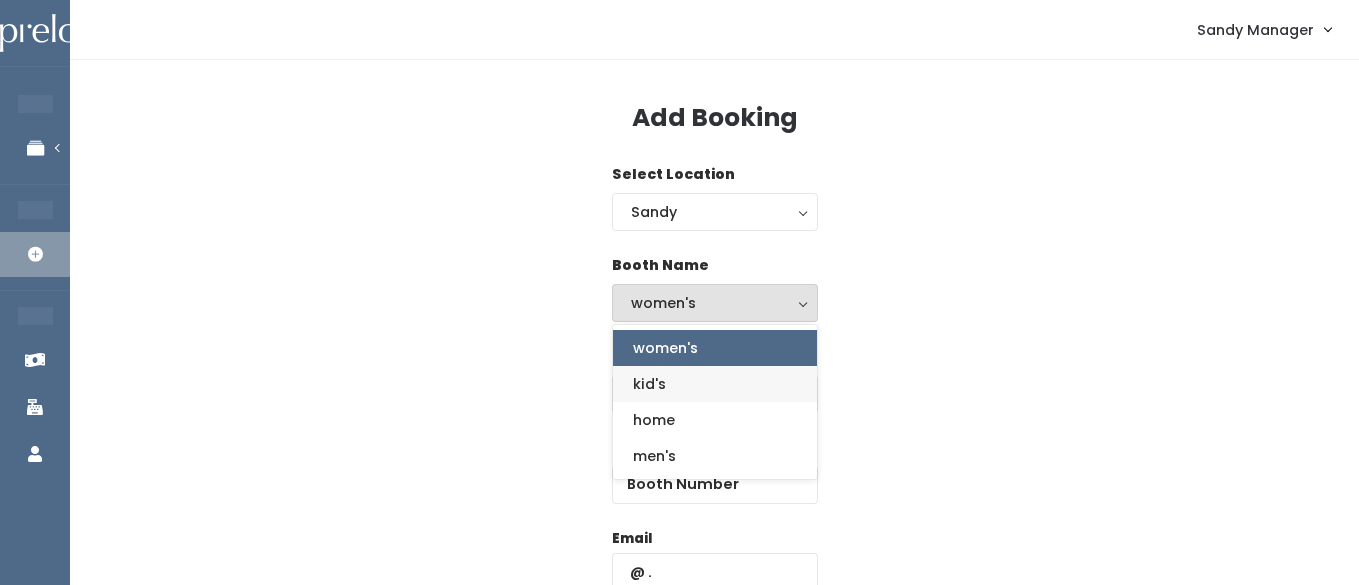 click on "kid's" at bounding box center (649, 384) 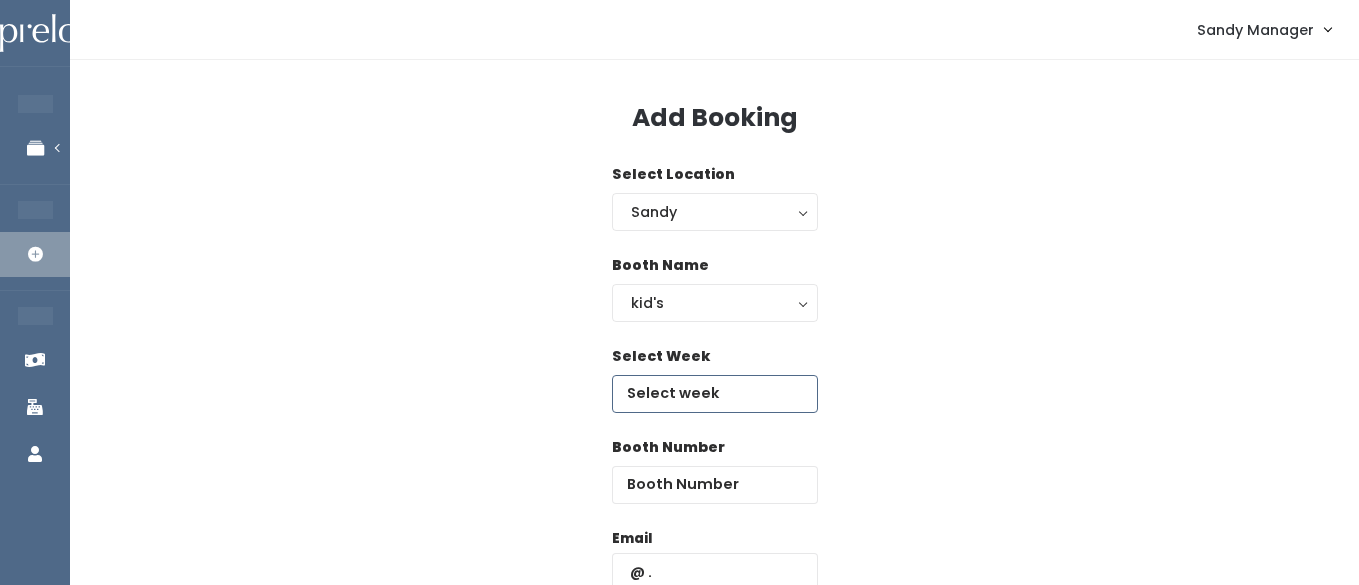 click at bounding box center (715, 394) 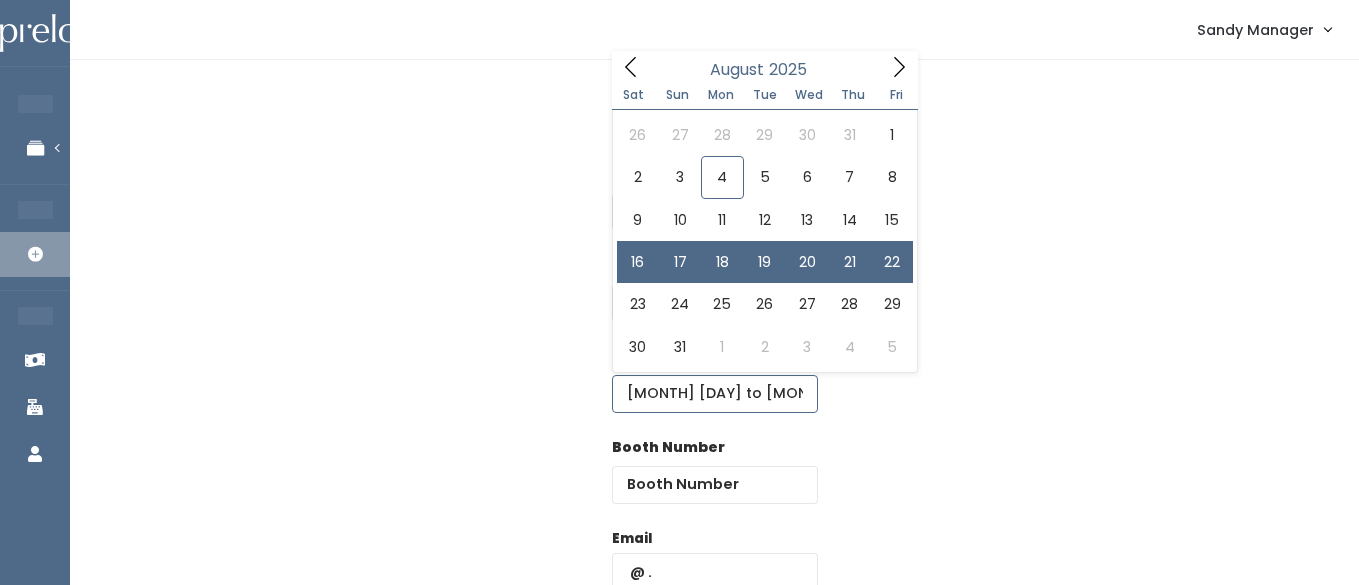 type on "August 16 to August 22" 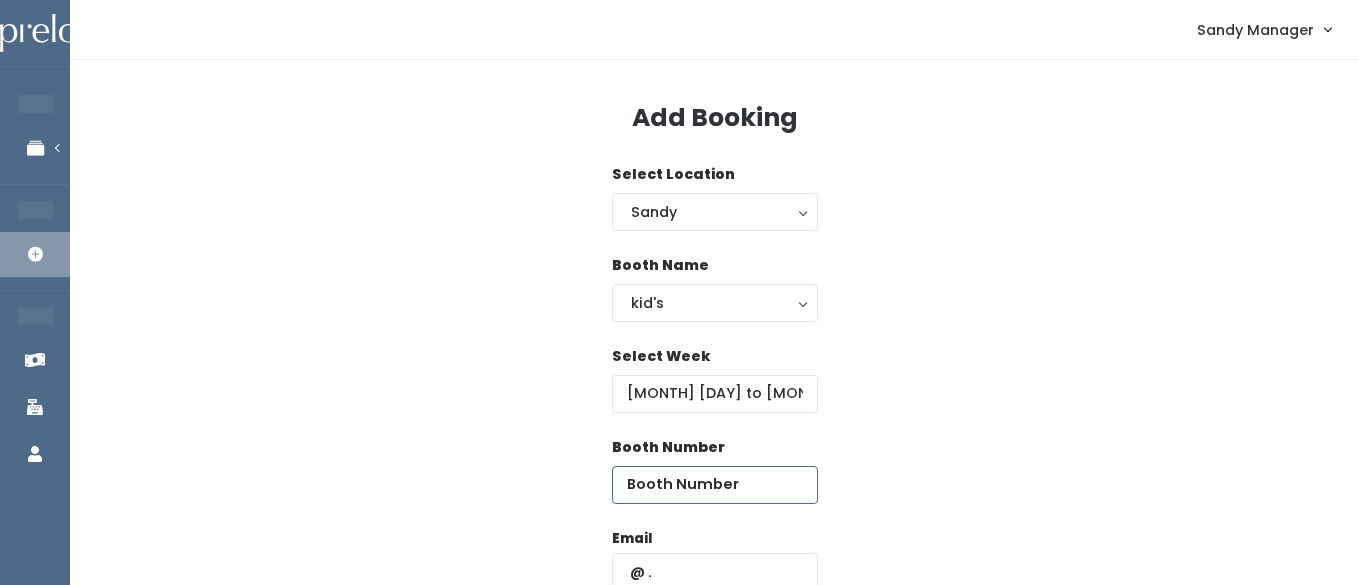 click at bounding box center [715, 485] 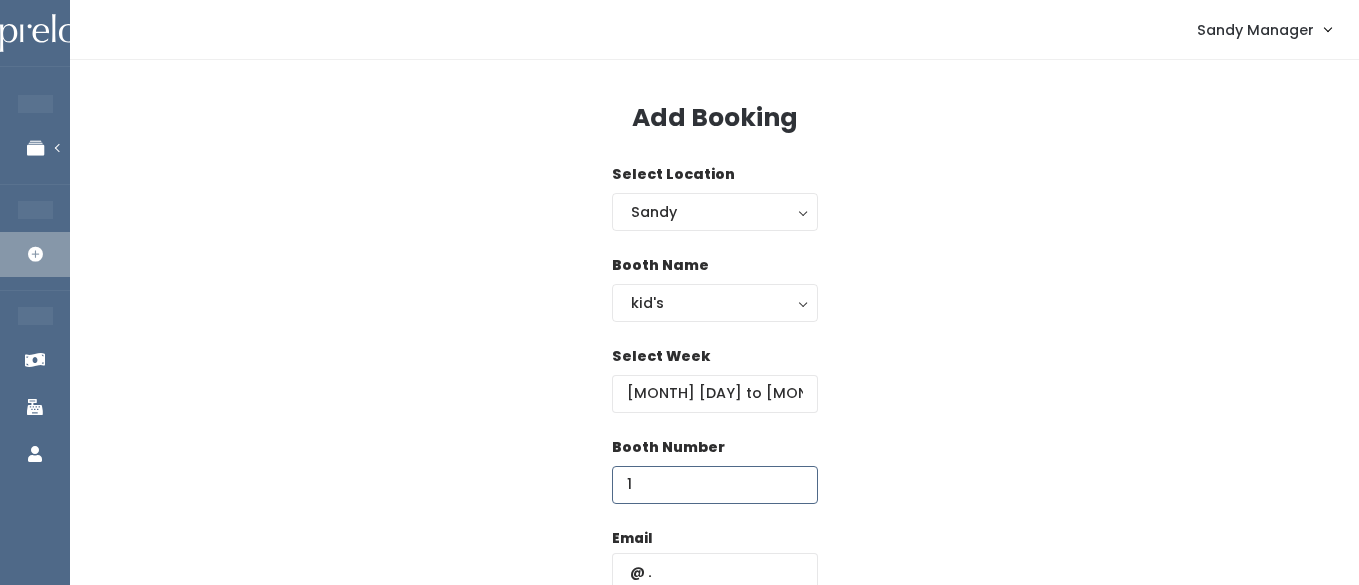 scroll, scrollTop: 56, scrollLeft: 0, axis: vertical 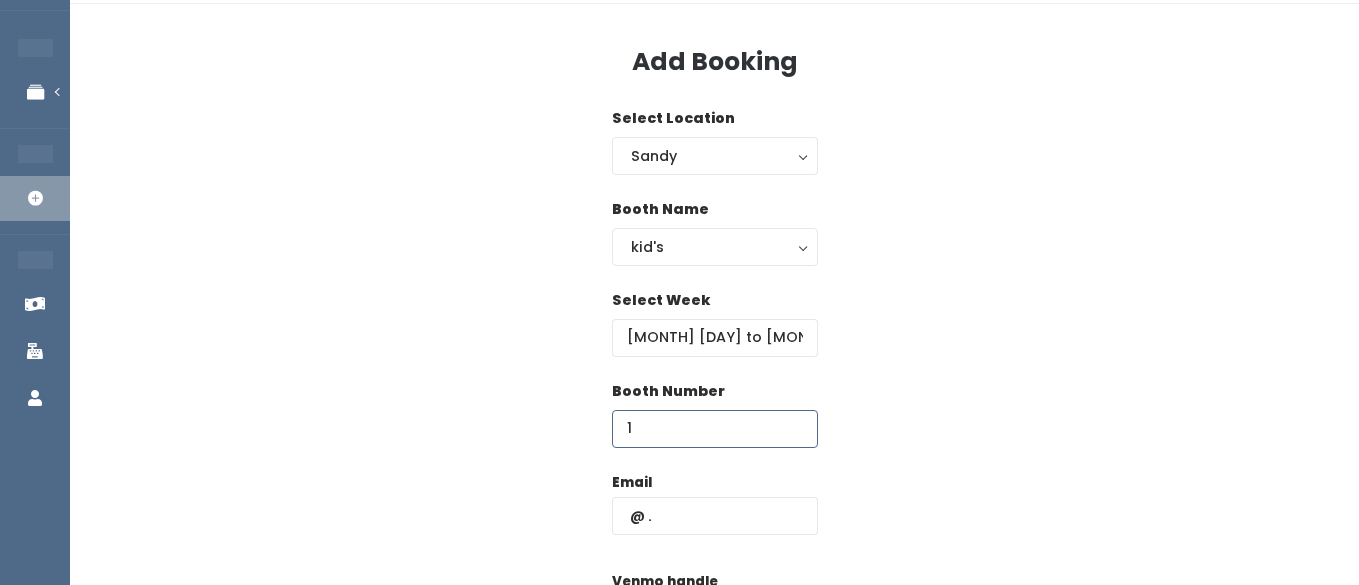 type on "1" 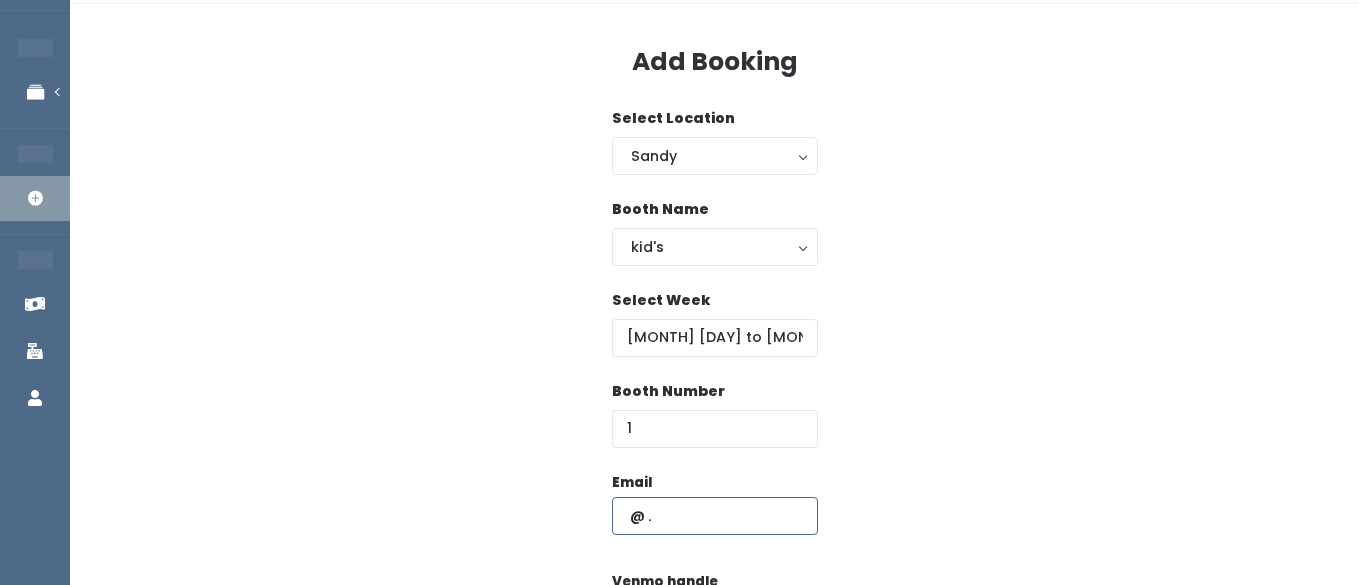 click at bounding box center [715, 516] 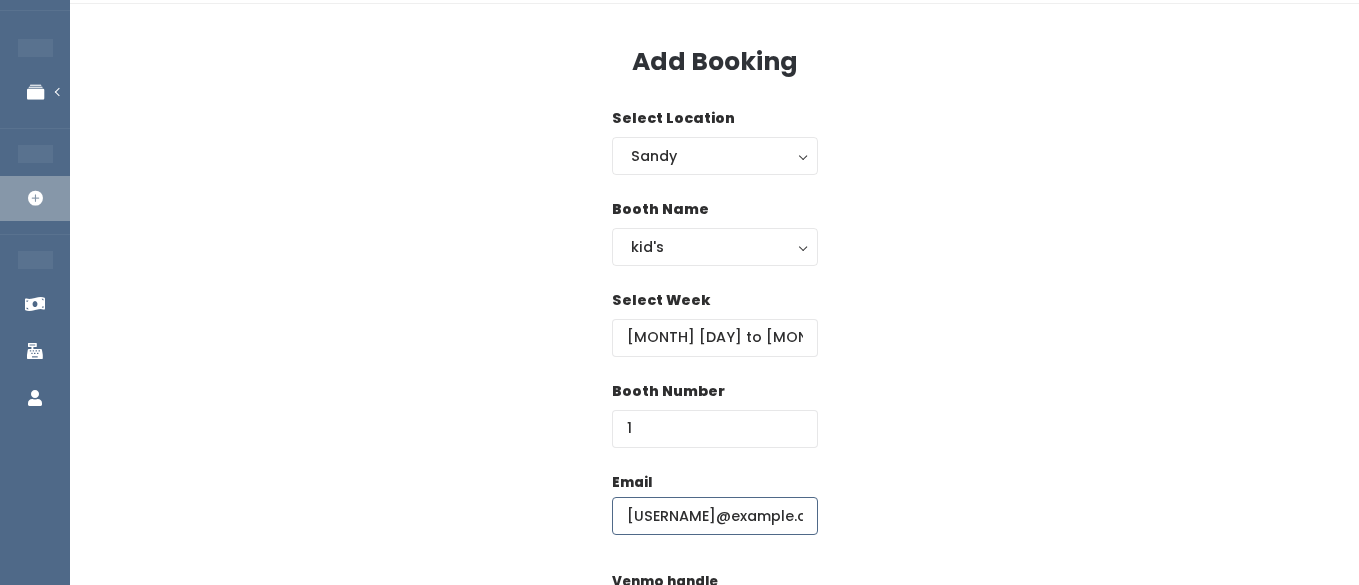 scroll, scrollTop: 0, scrollLeft: 16, axis: horizontal 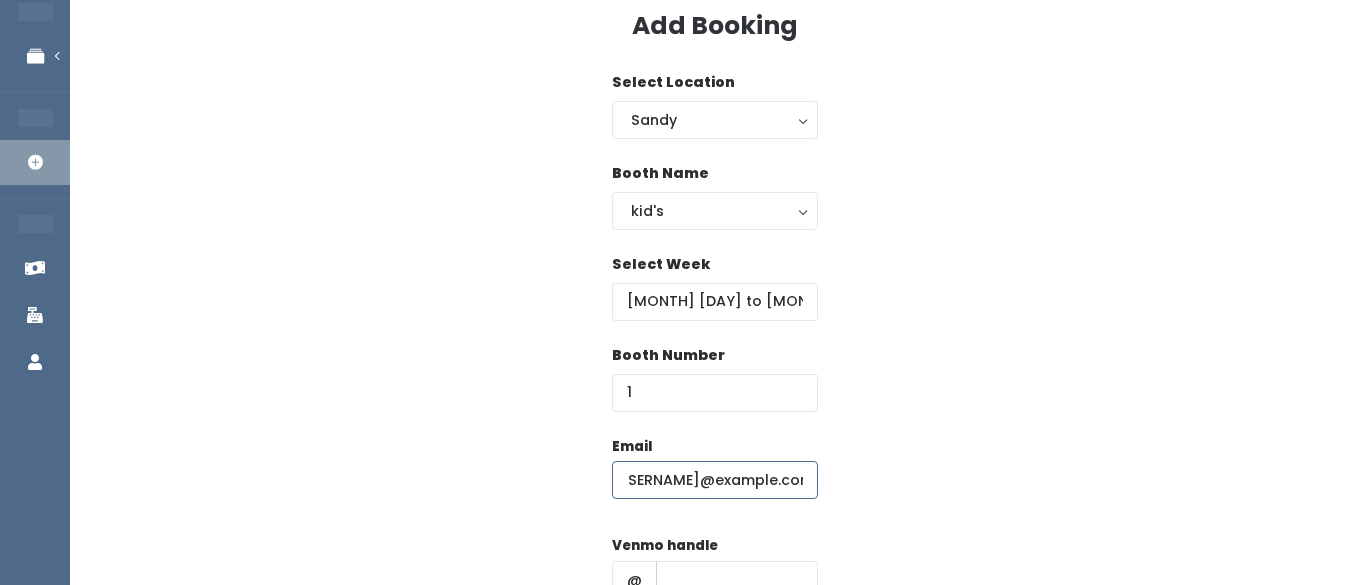 type on "jennismith515@gmail.com" 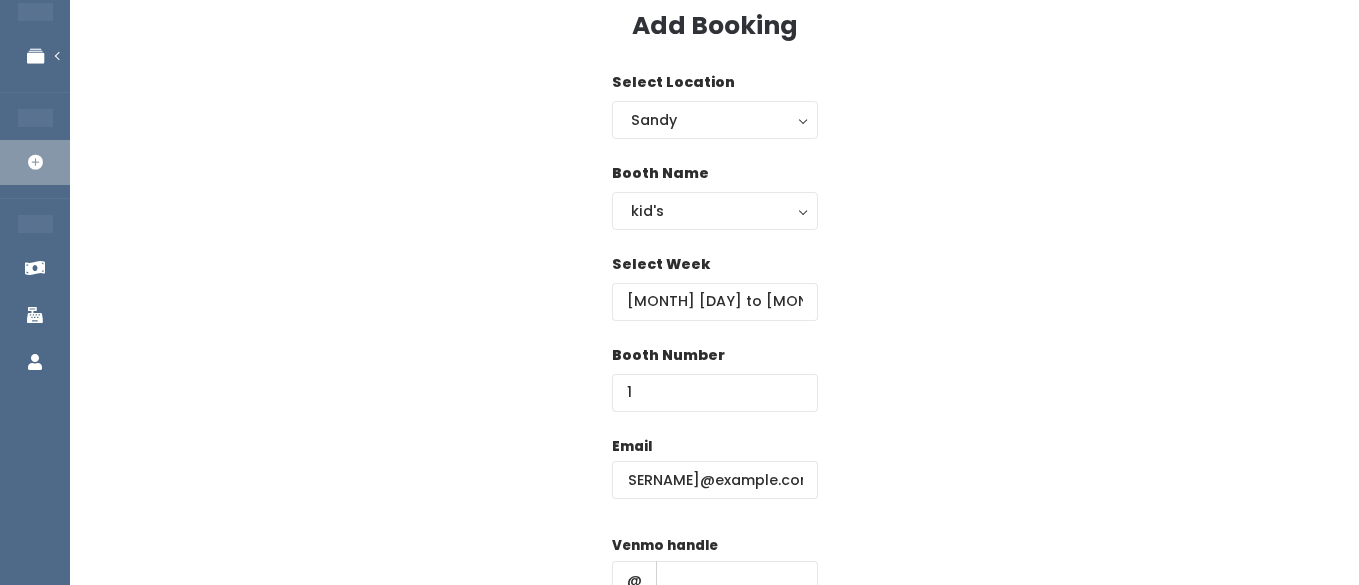 click on "Venmo handle
@" at bounding box center (715, 575) 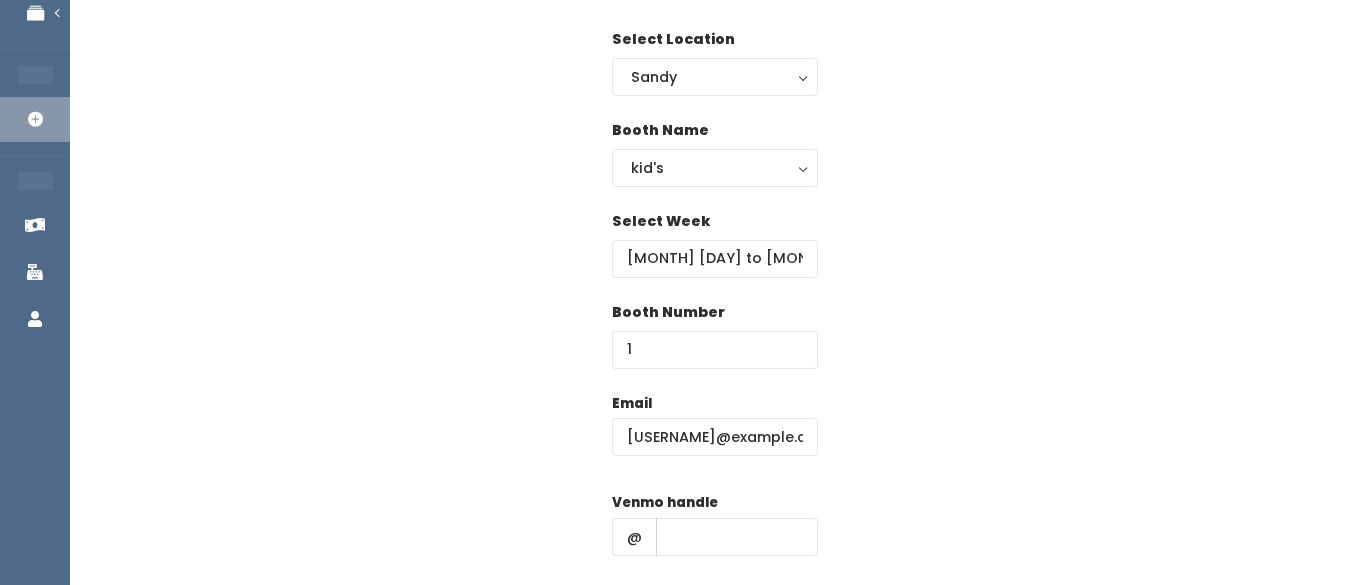 scroll, scrollTop: 161, scrollLeft: 0, axis: vertical 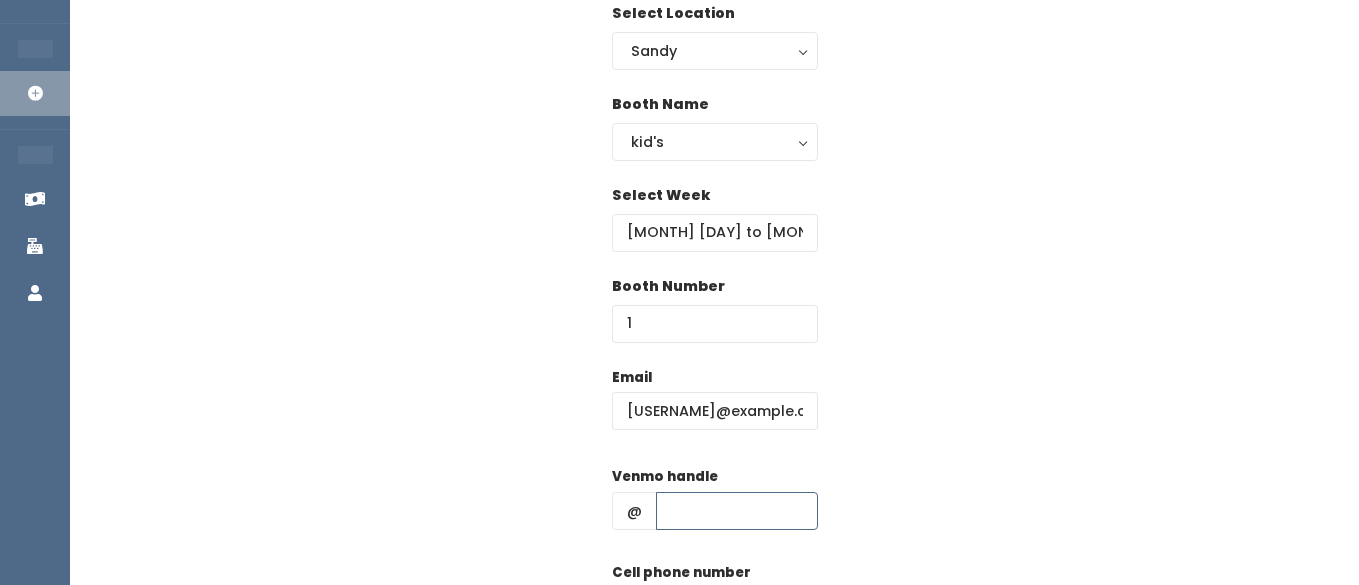 click at bounding box center (737, 511) 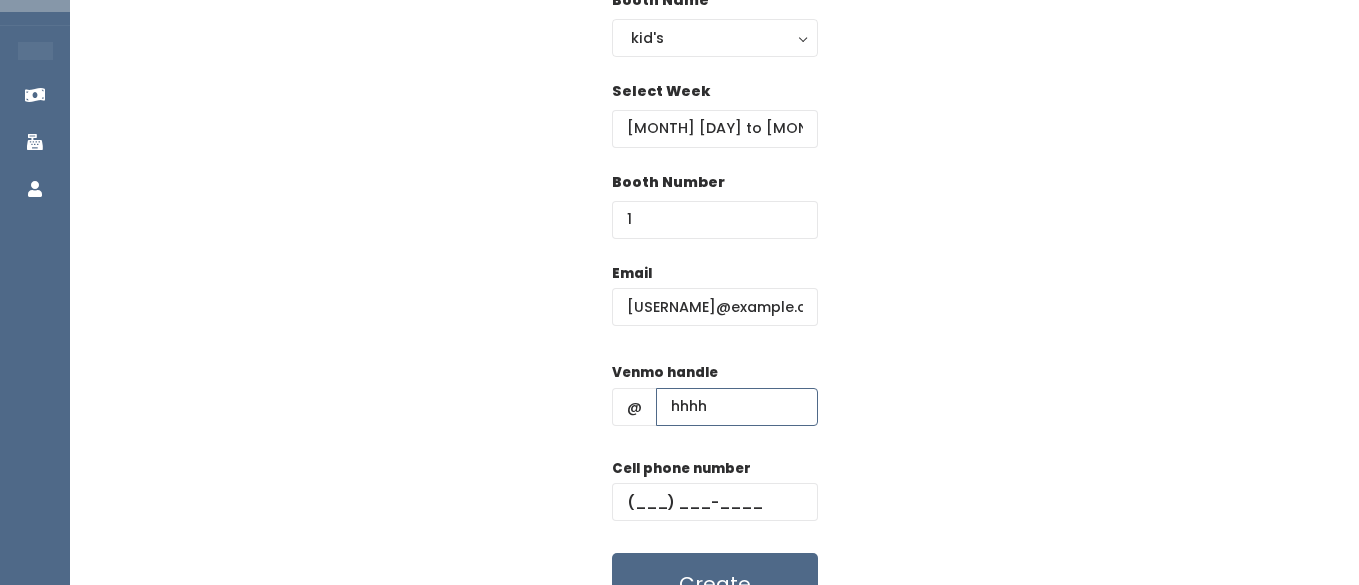 scroll, scrollTop: 333, scrollLeft: 0, axis: vertical 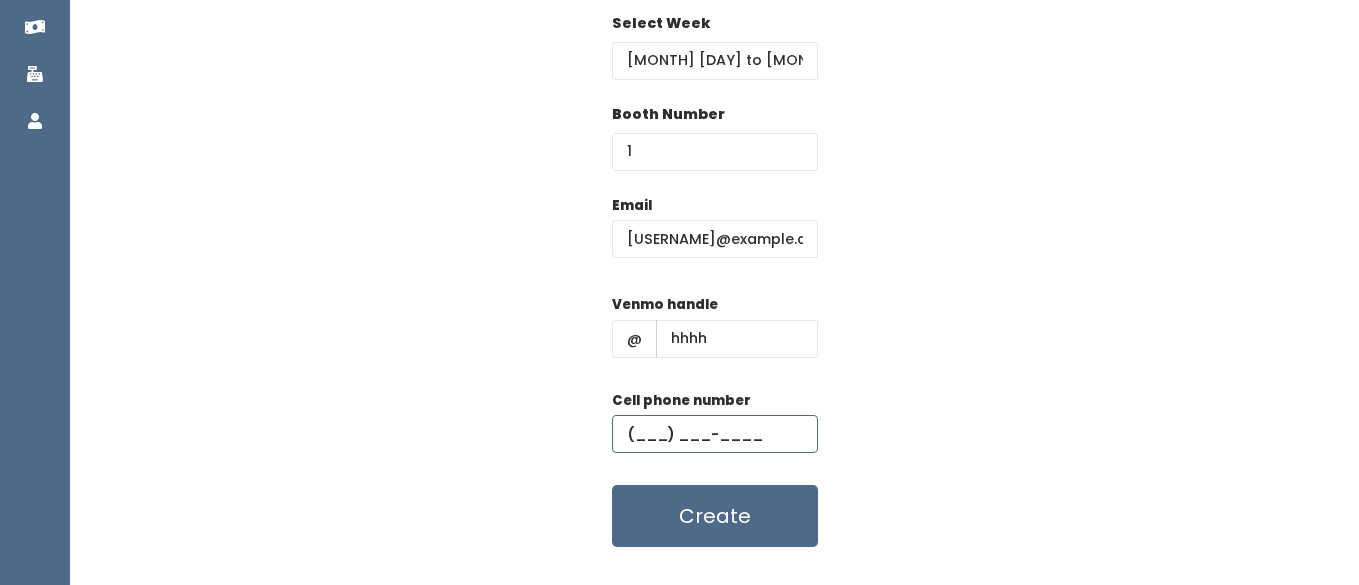 click at bounding box center (715, 434) 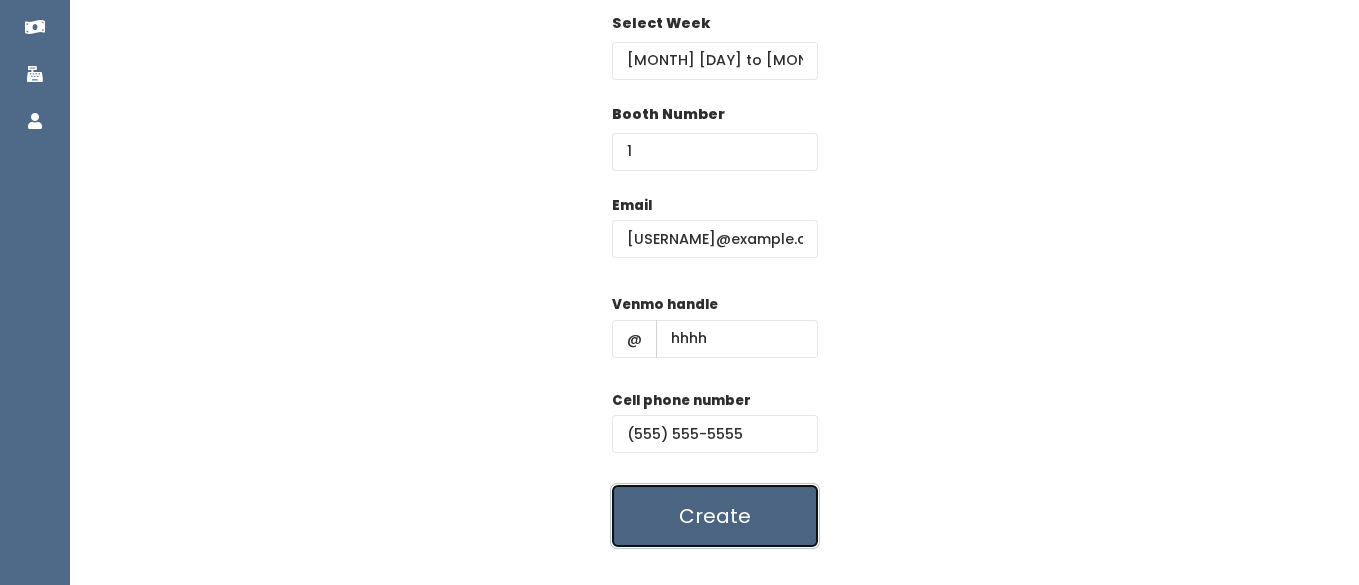 click on "Create" at bounding box center [715, 516] 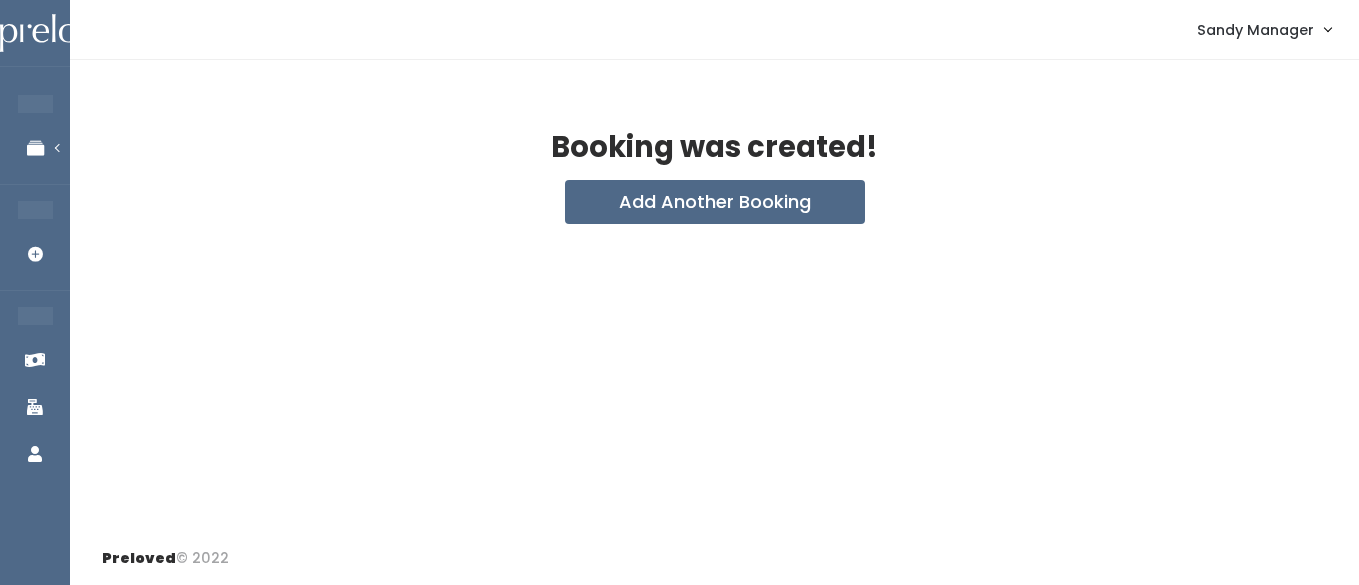 scroll, scrollTop: 0, scrollLeft: 0, axis: both 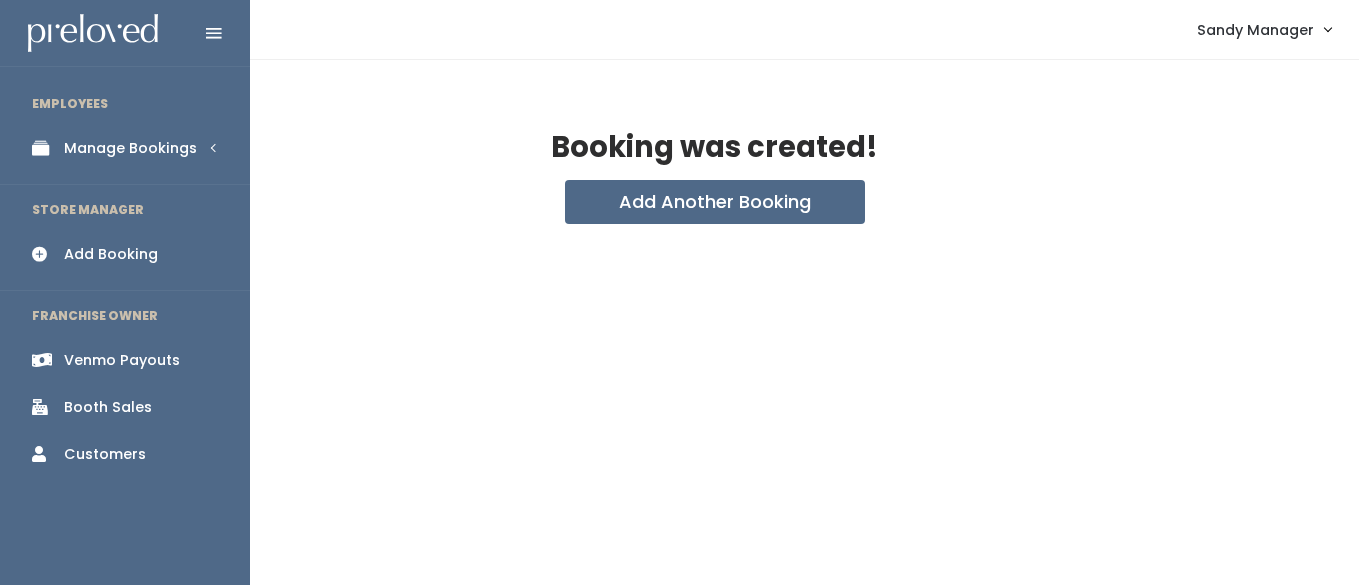 click on "Manage Bookings" at bounding box center (130, 148) 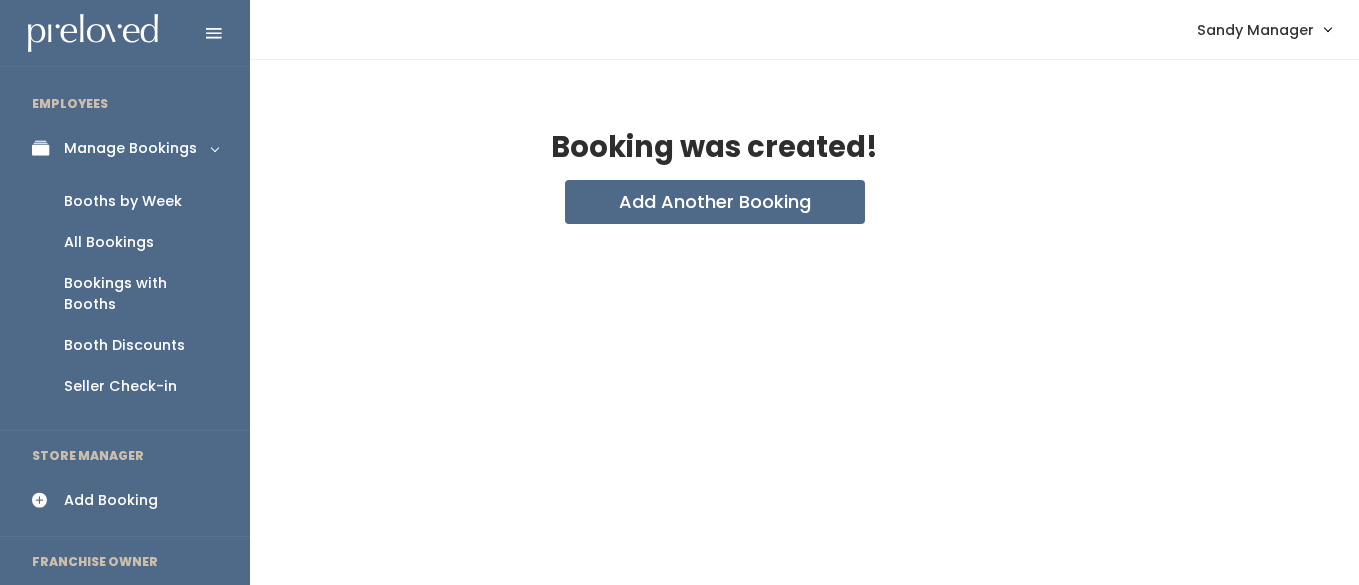 click on "Booths by Week" at bounding box center (123, 201) 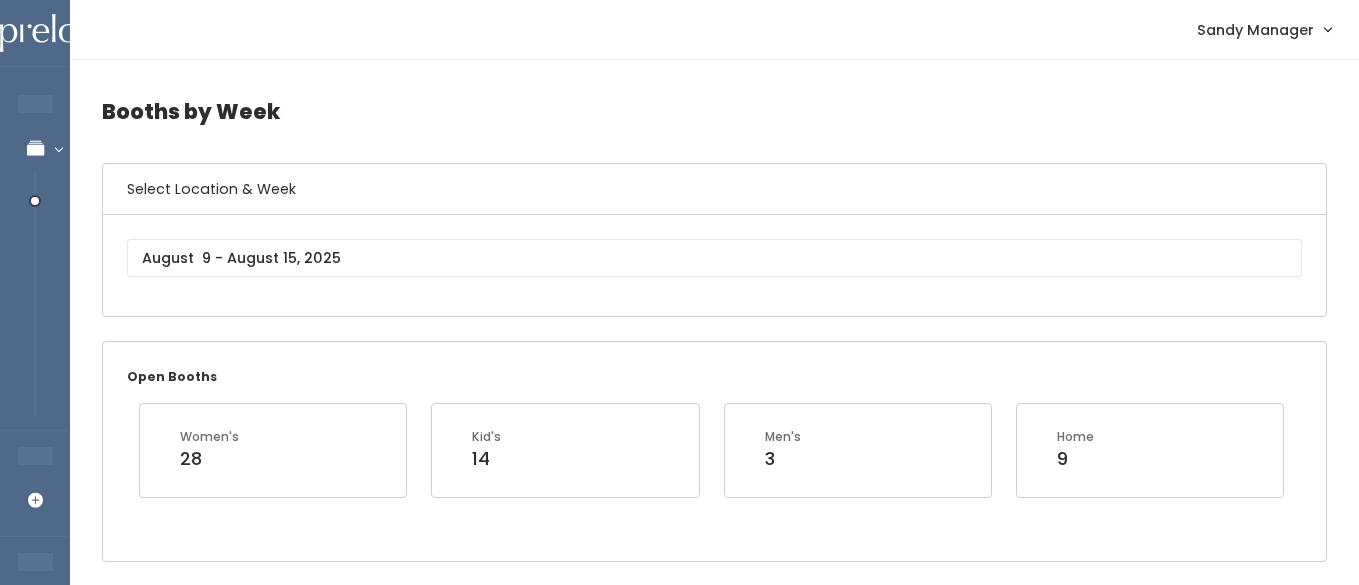 scroll, scrollTop: 0, scrollLeft: 0, axis: both 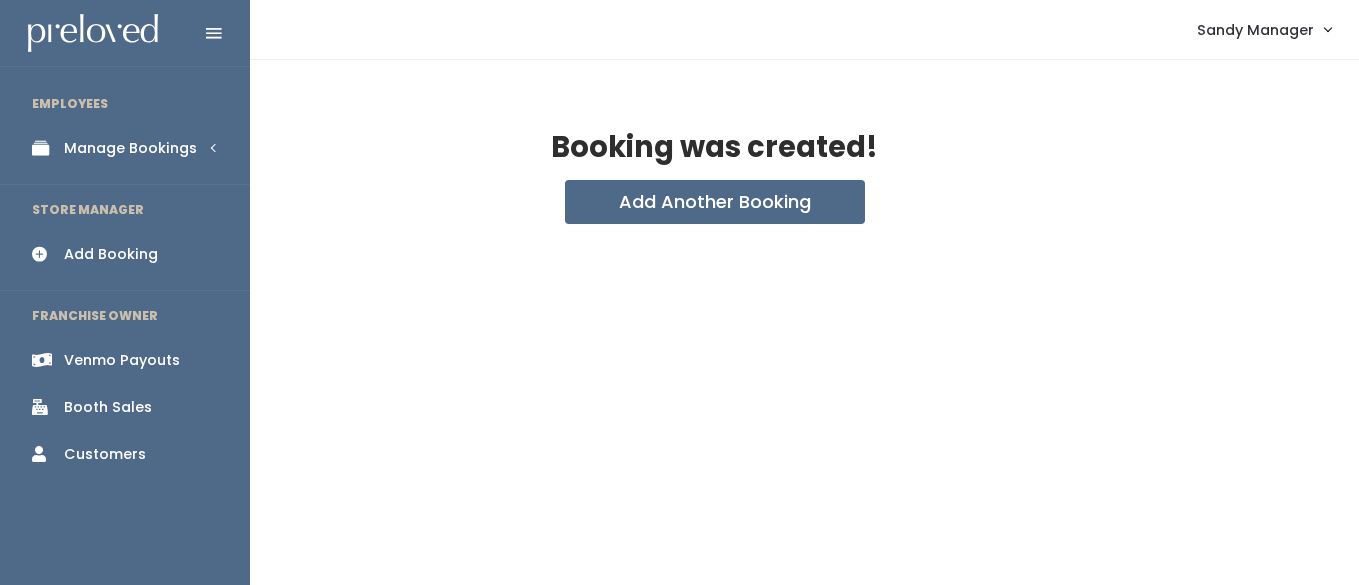 click on "Manage Bookings" at bounding box center (130, 148) 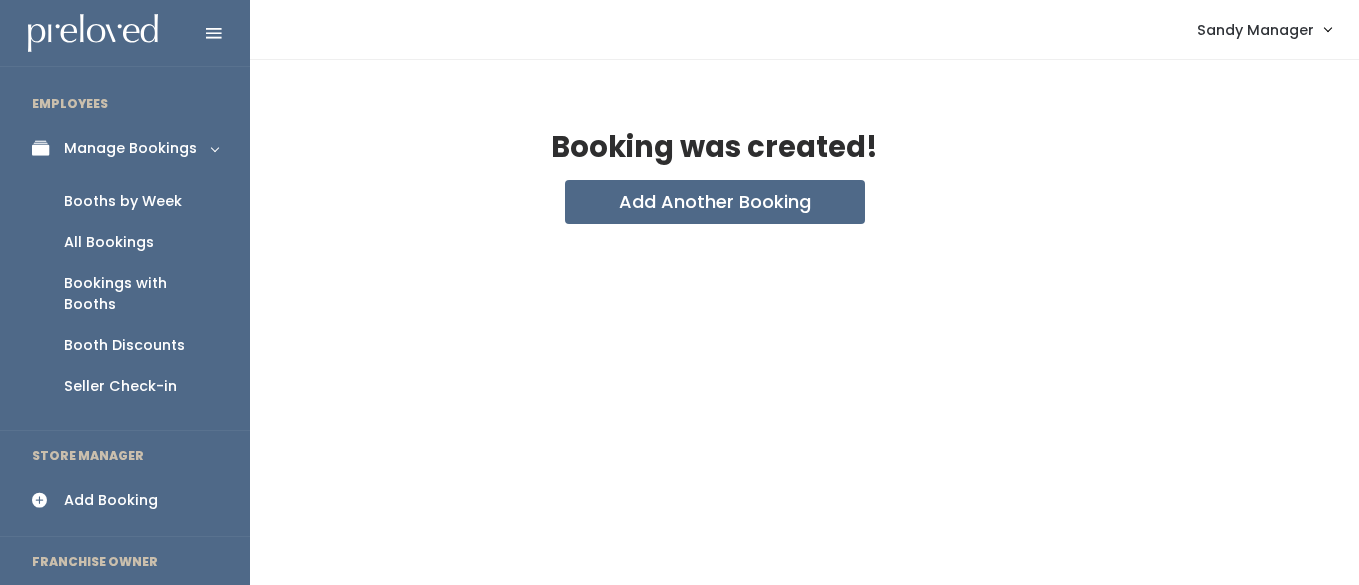 click on "Booths by Week" at bounding box center [123, 201] 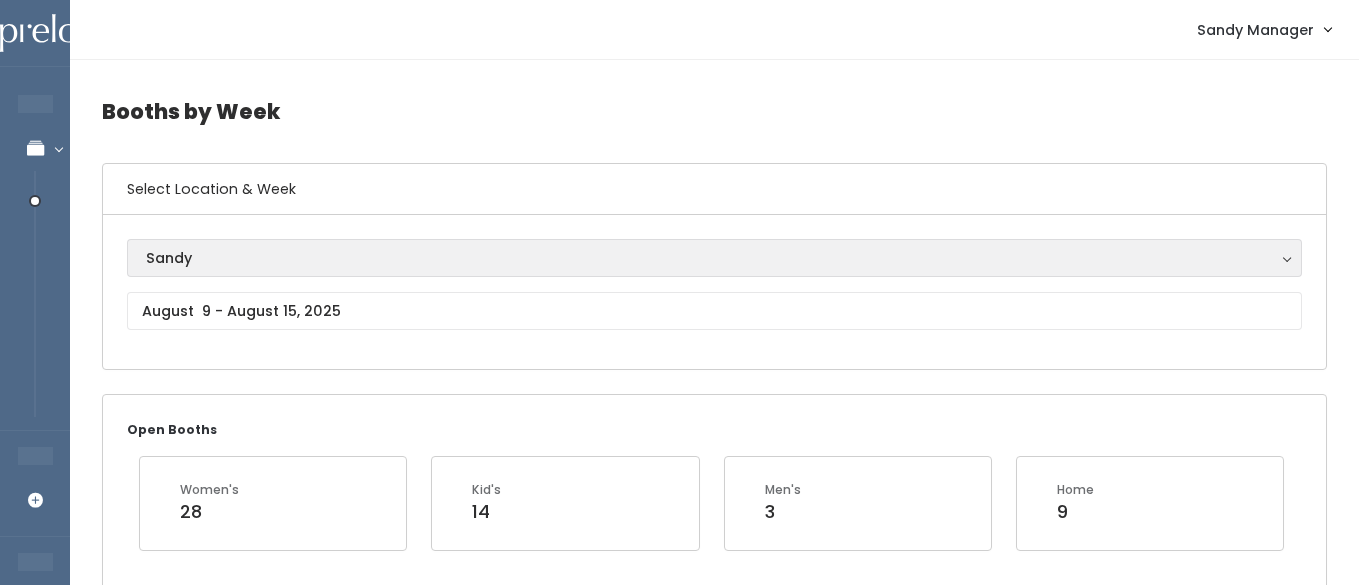 scroll, scrollTop: 0, scrollLeft: 0, axis: both 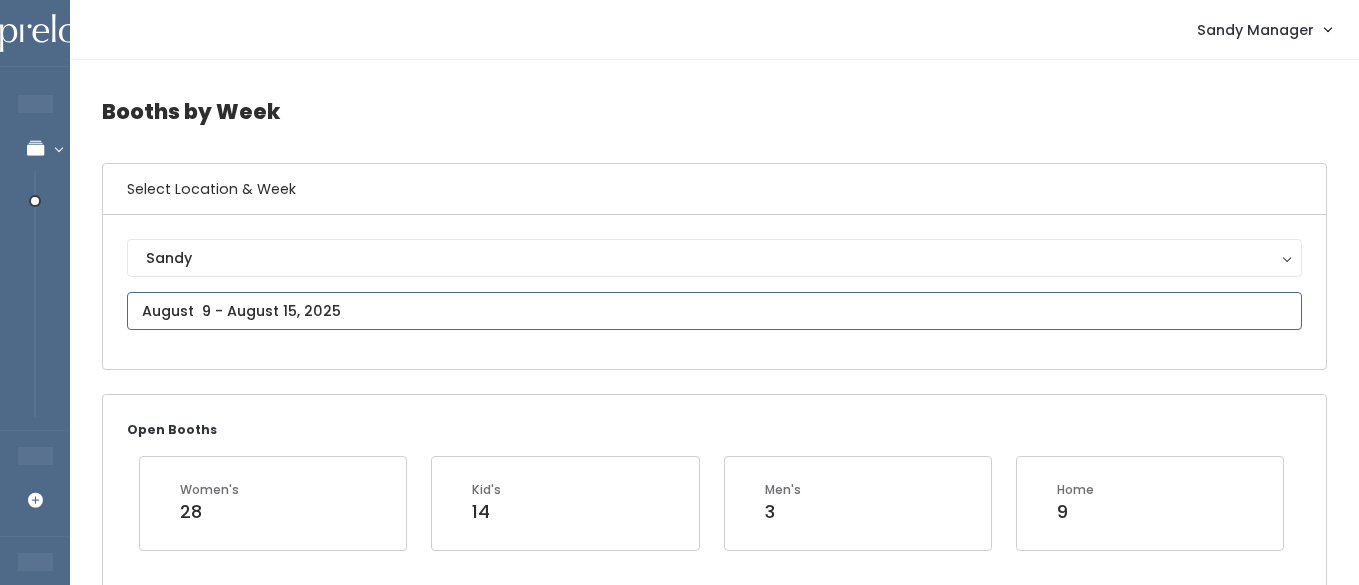 click at bounding box center [714, 311] 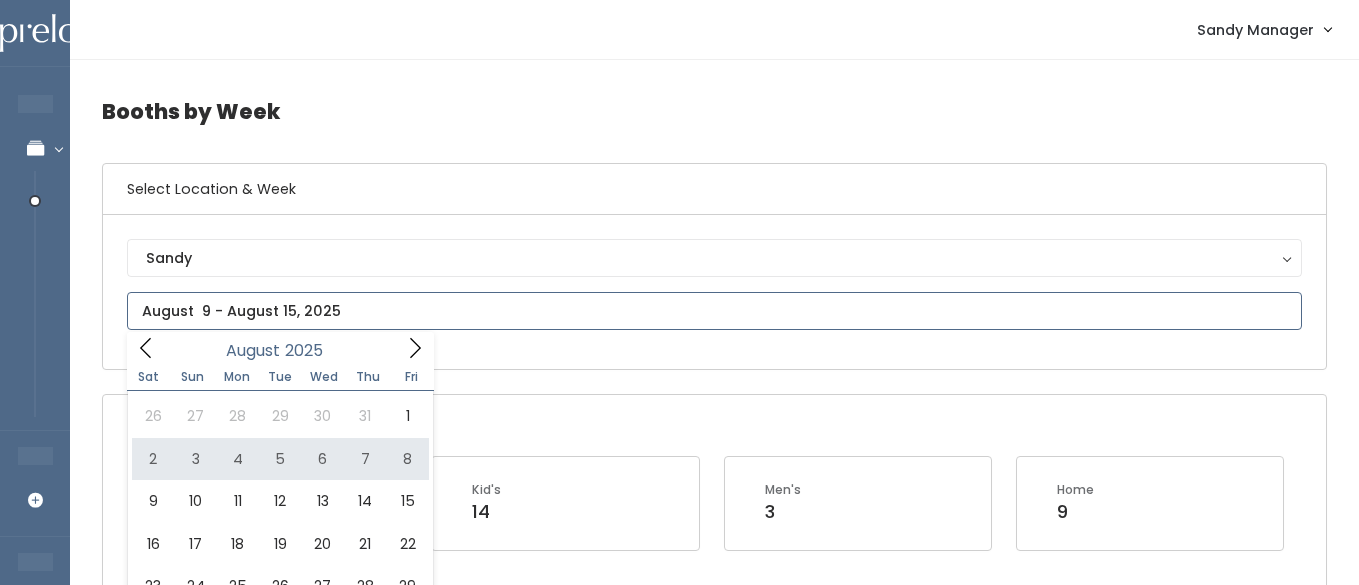 type on "August 2 to August 8" 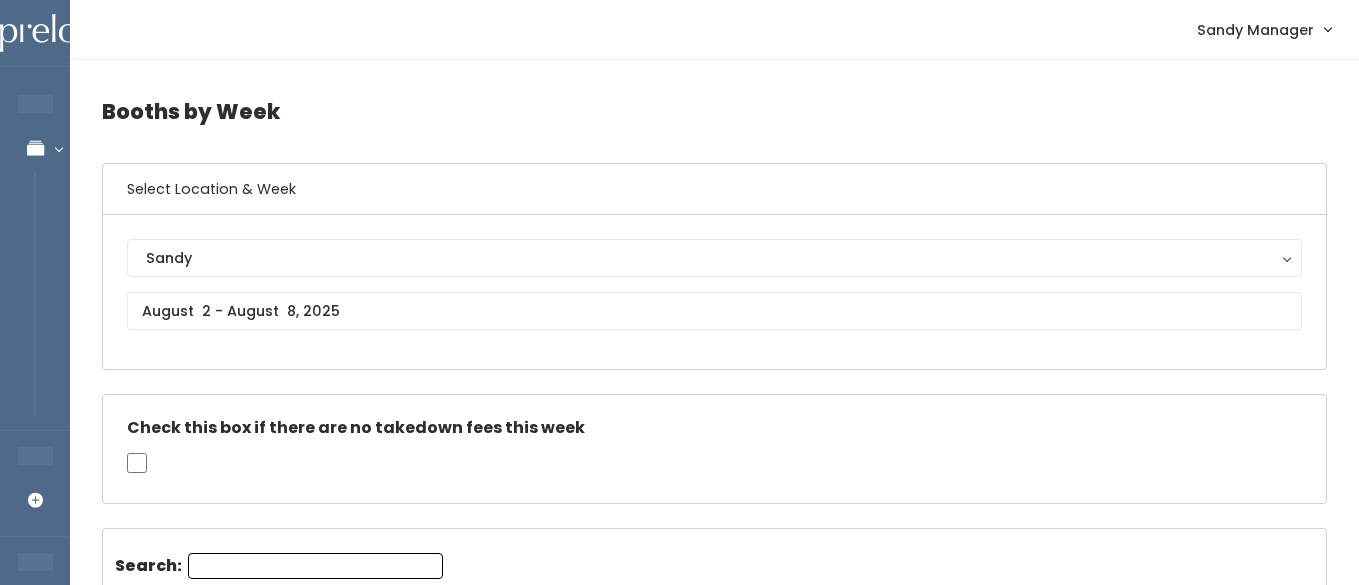 scroll, scrollTop: 0, scrollLeft: 0, axis: both 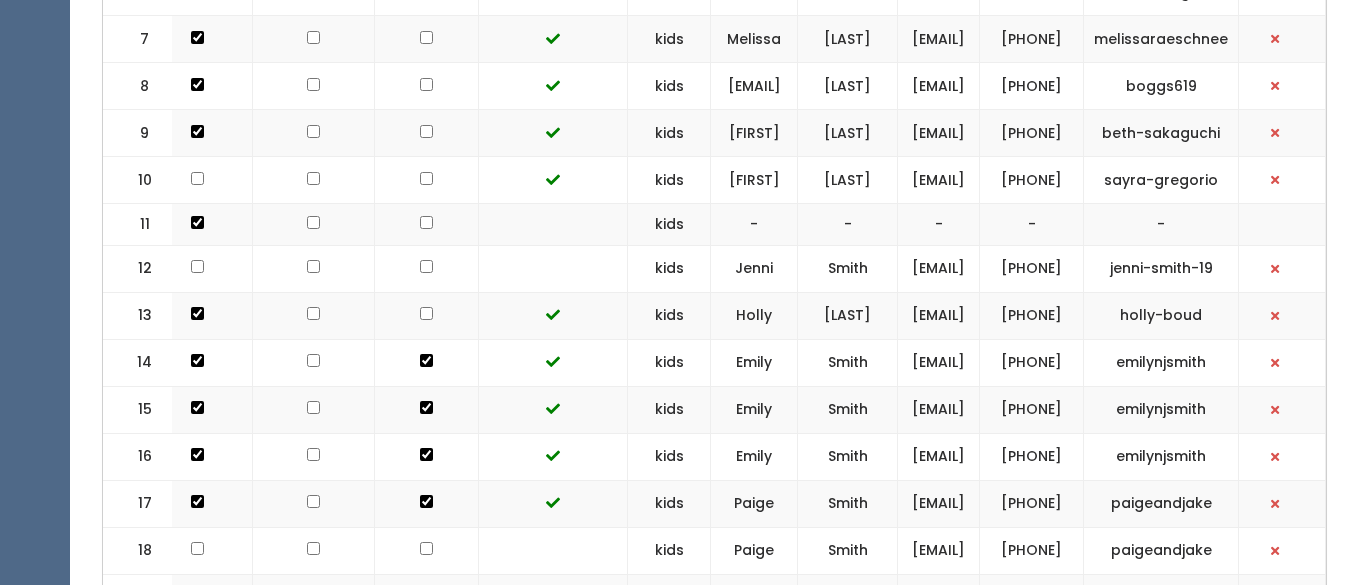 click at bounding box center (1282, 268) 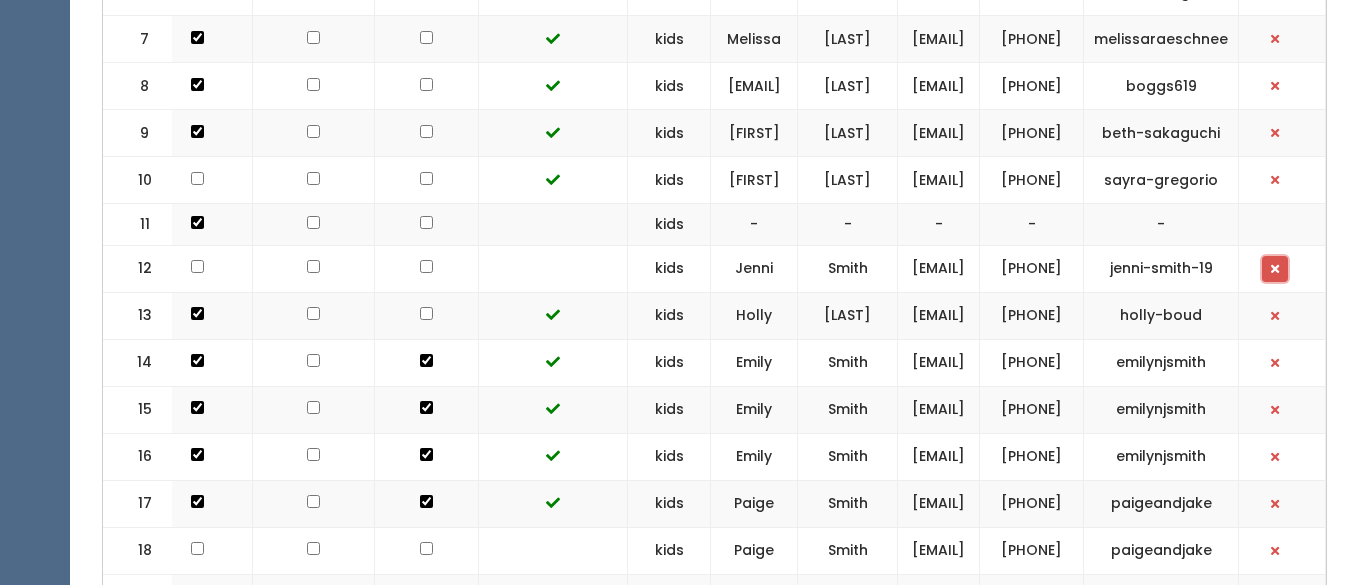 click at bounding box center [1275, 269] 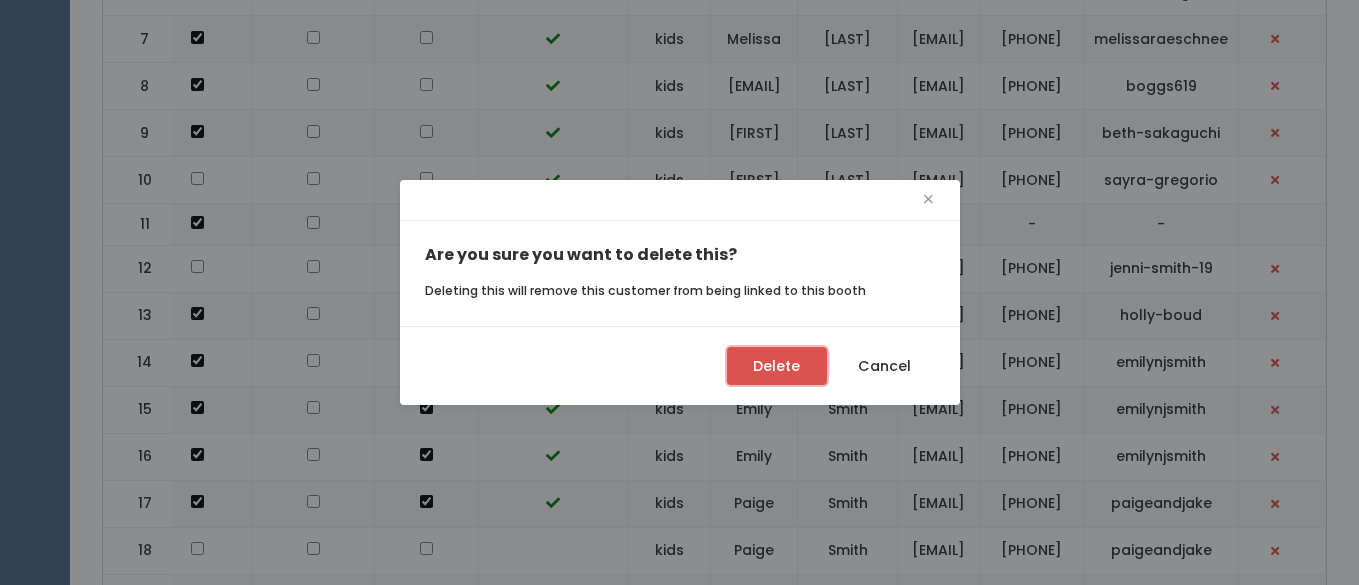 click on "Delete" at bounding box center (777, 366) 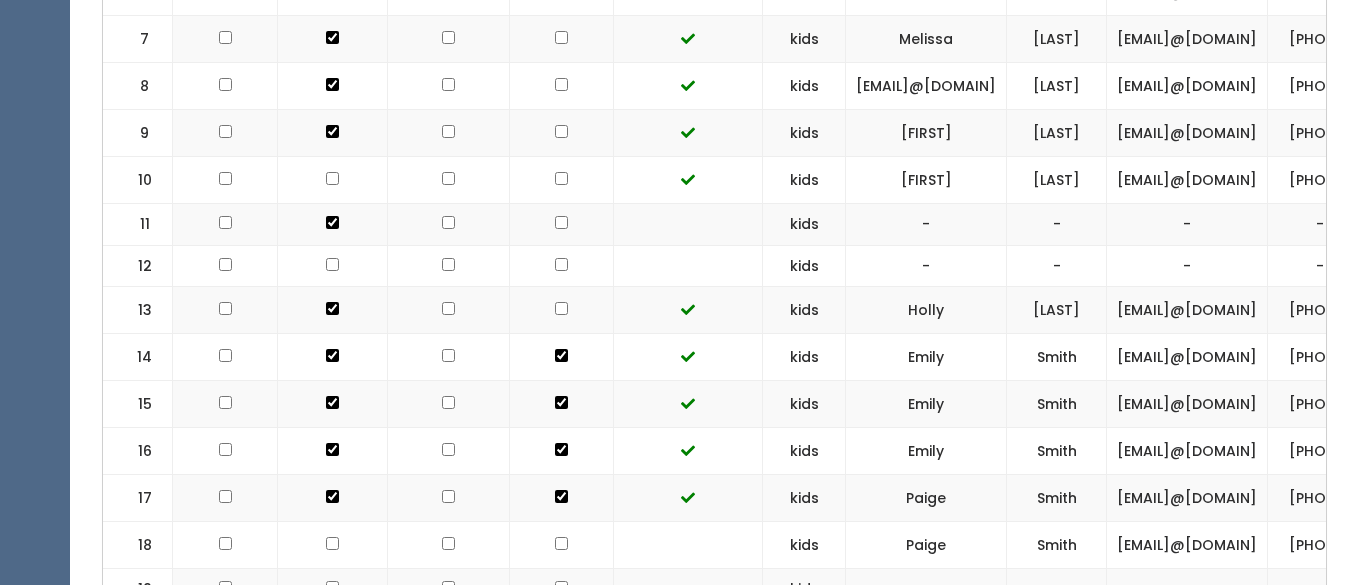 scroll, scrollTop: 994, scrollLeft: 0, axis: vertical 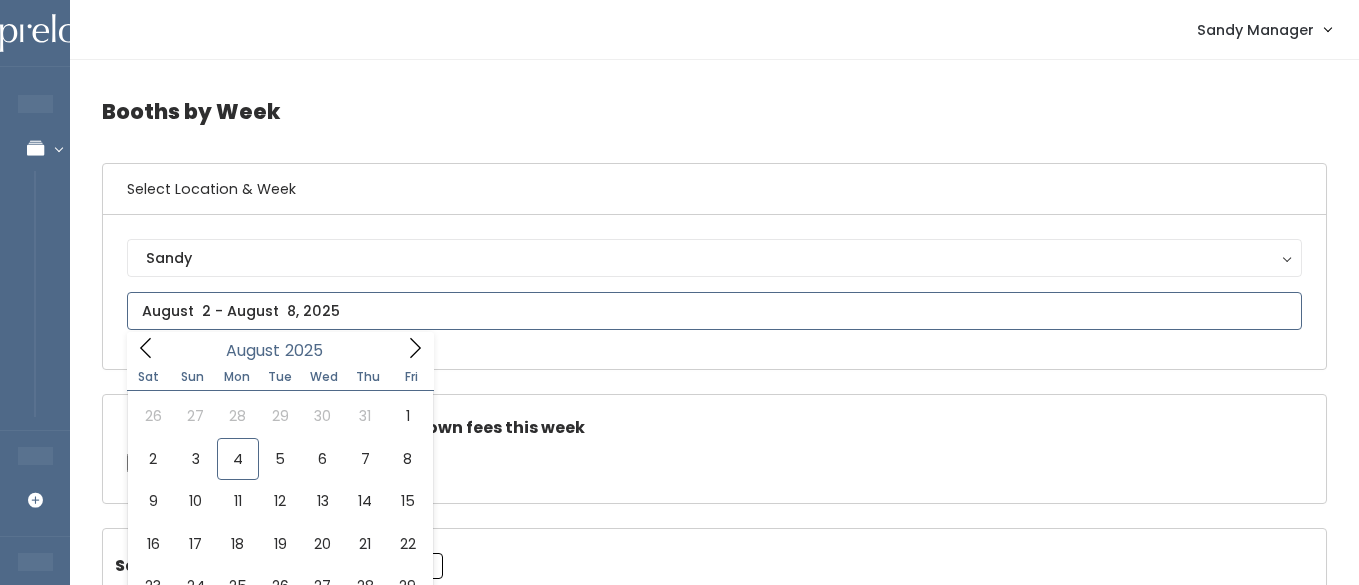 click at bounding box center (714, 311) 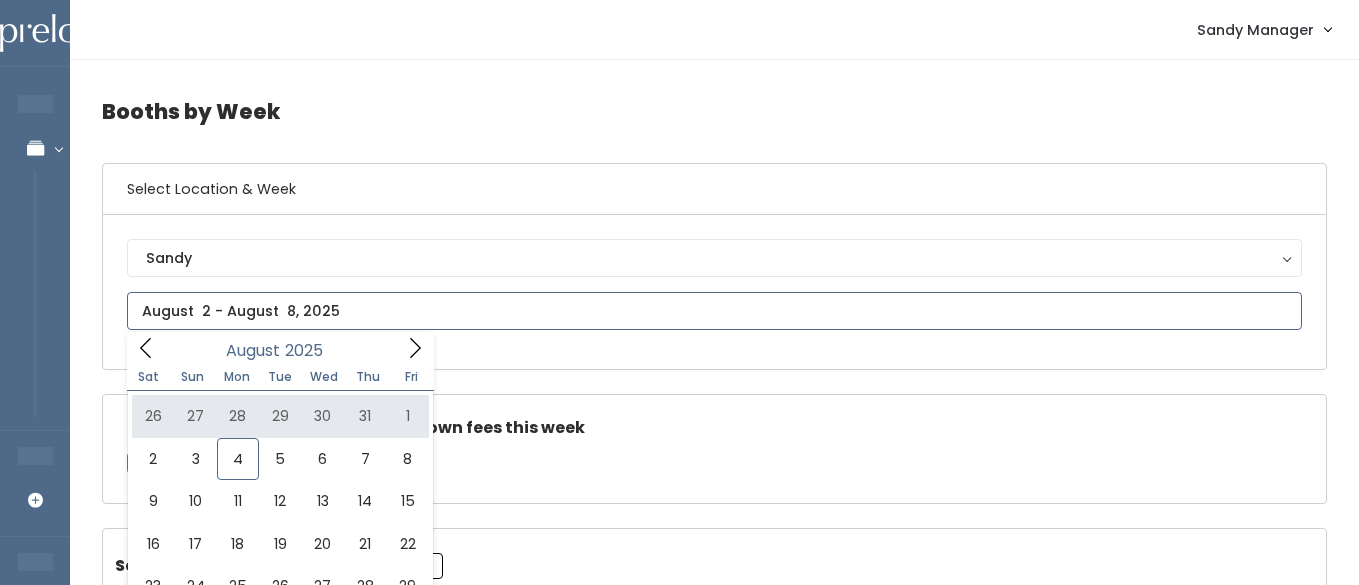type on "July 26 to August 1" 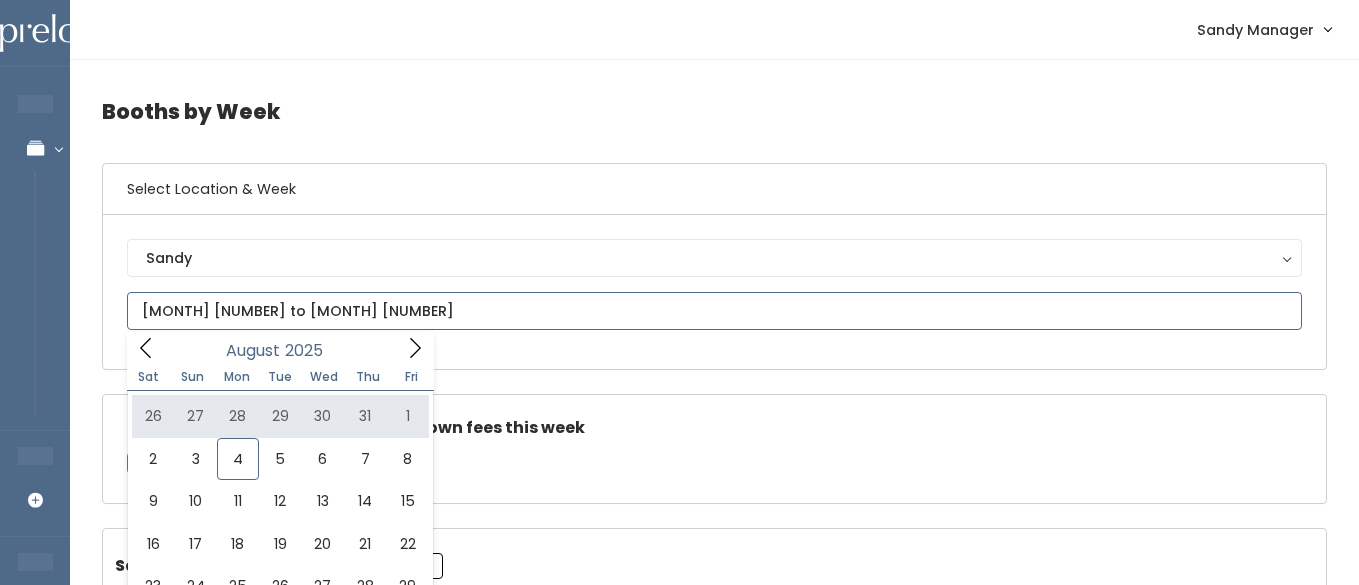 scroll, scrollTop: 22, scrollLeft: 0, axis: vertical 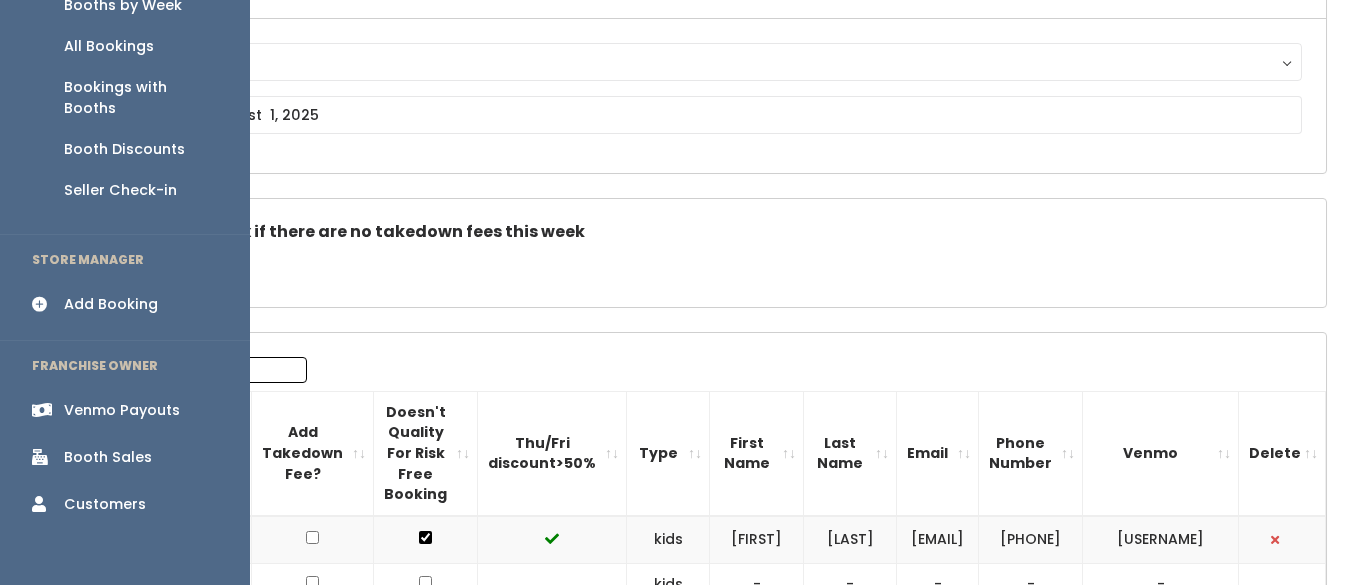click on "Venmo Payouts" at bounding box center [122, 410] 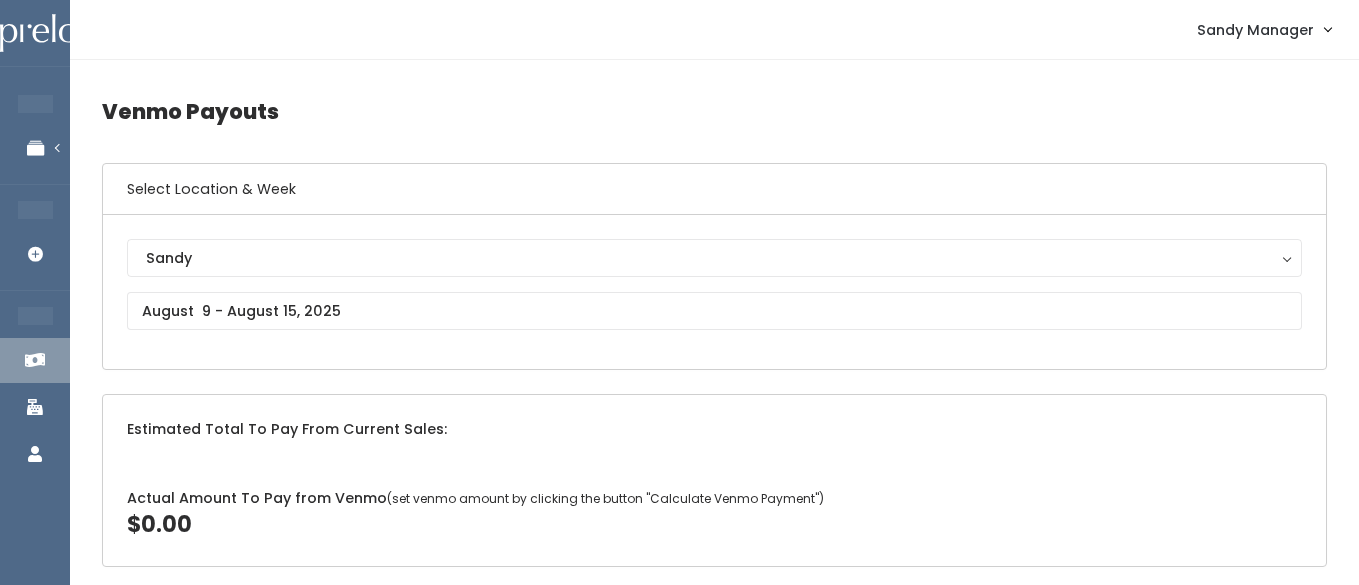 scroll, scrollTop: 0, scrollLeft: 0, axis: both 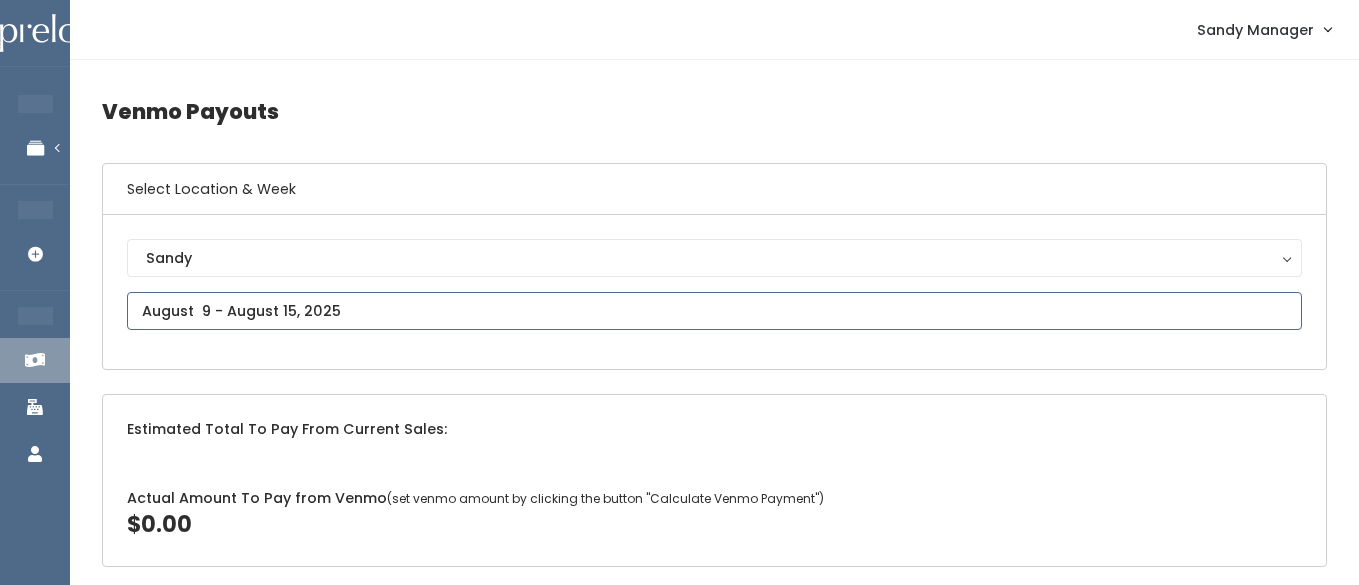 click at bounding box center [714, 311] 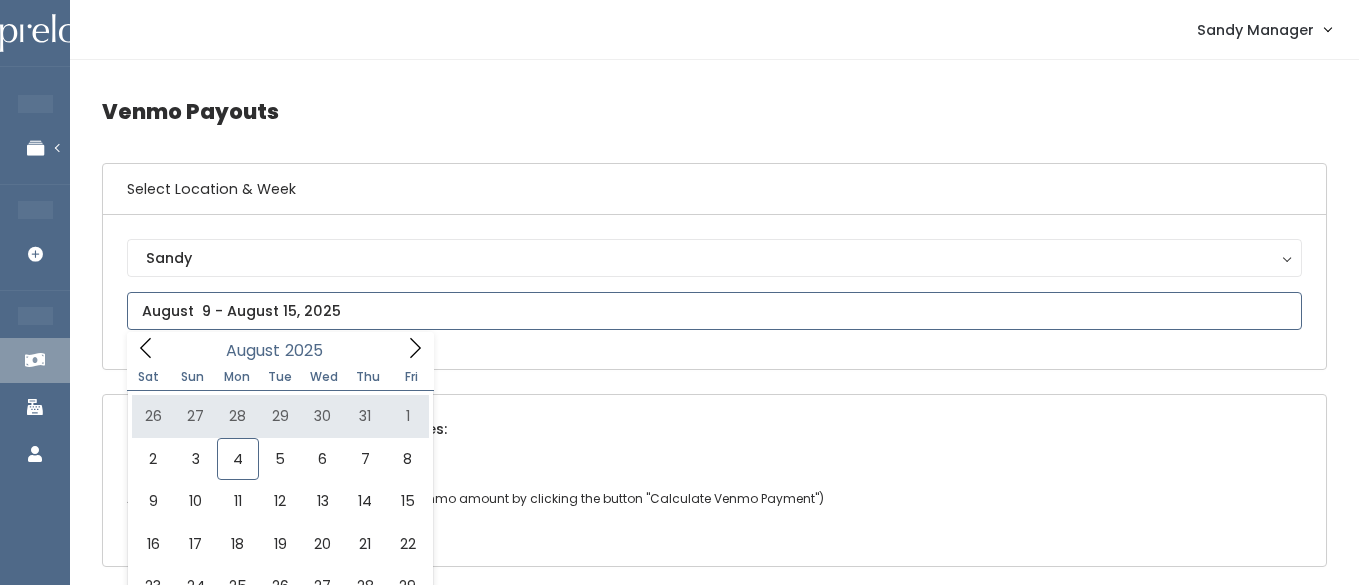 type on "[MONTH] [NUMBER] to [MONTH] [NUMBER]" 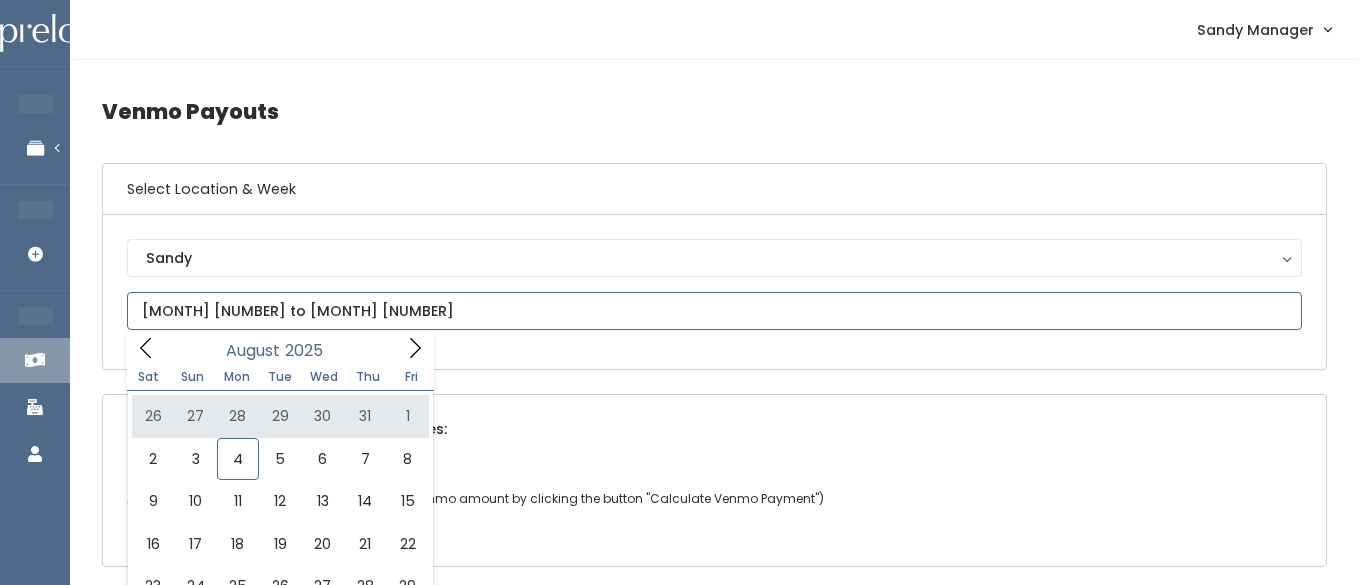 scroll, scrollTop: 22, scrollLeft: 0, axis: vertical 